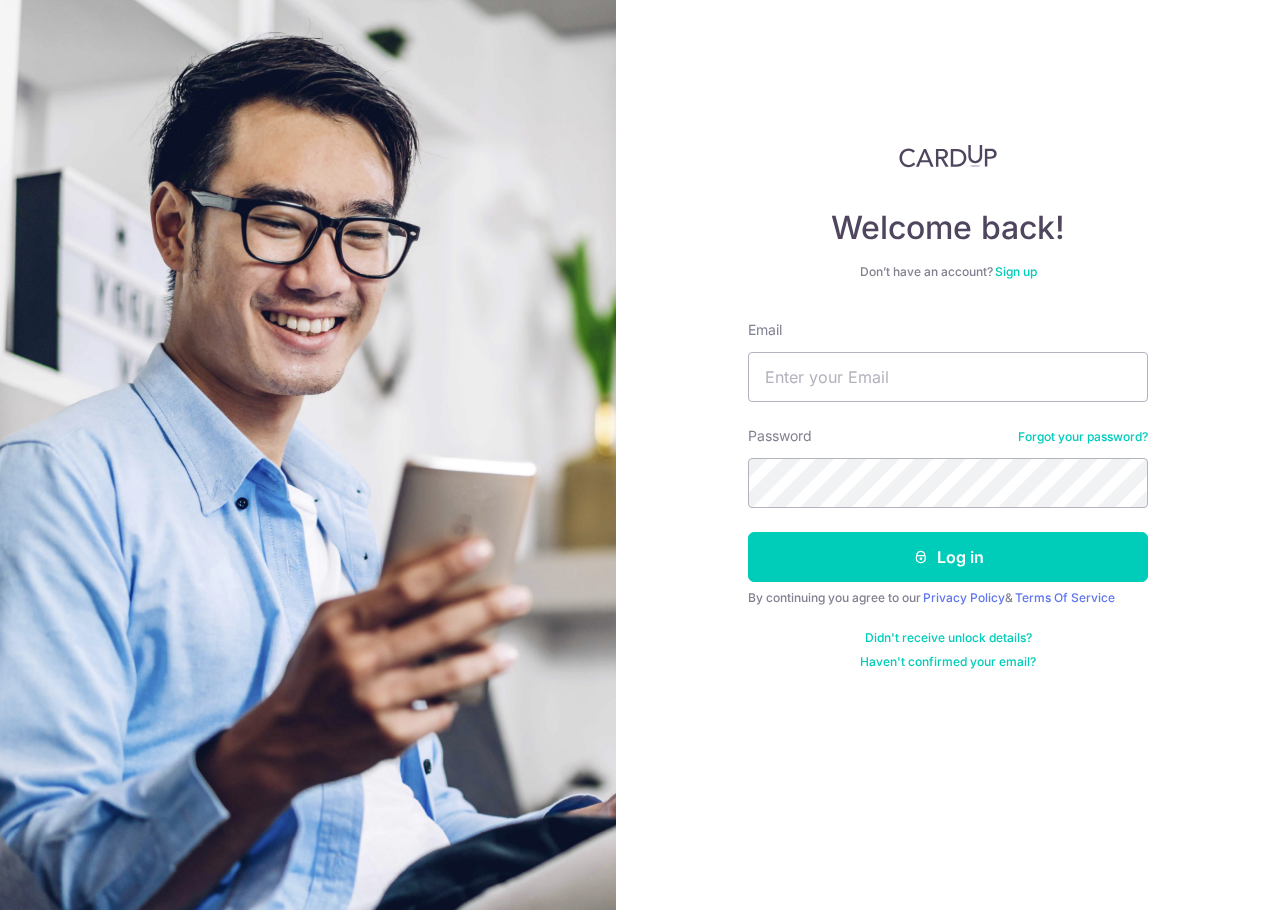 scroll, scrollTop: 0, scrollLeft: 0, axis: both 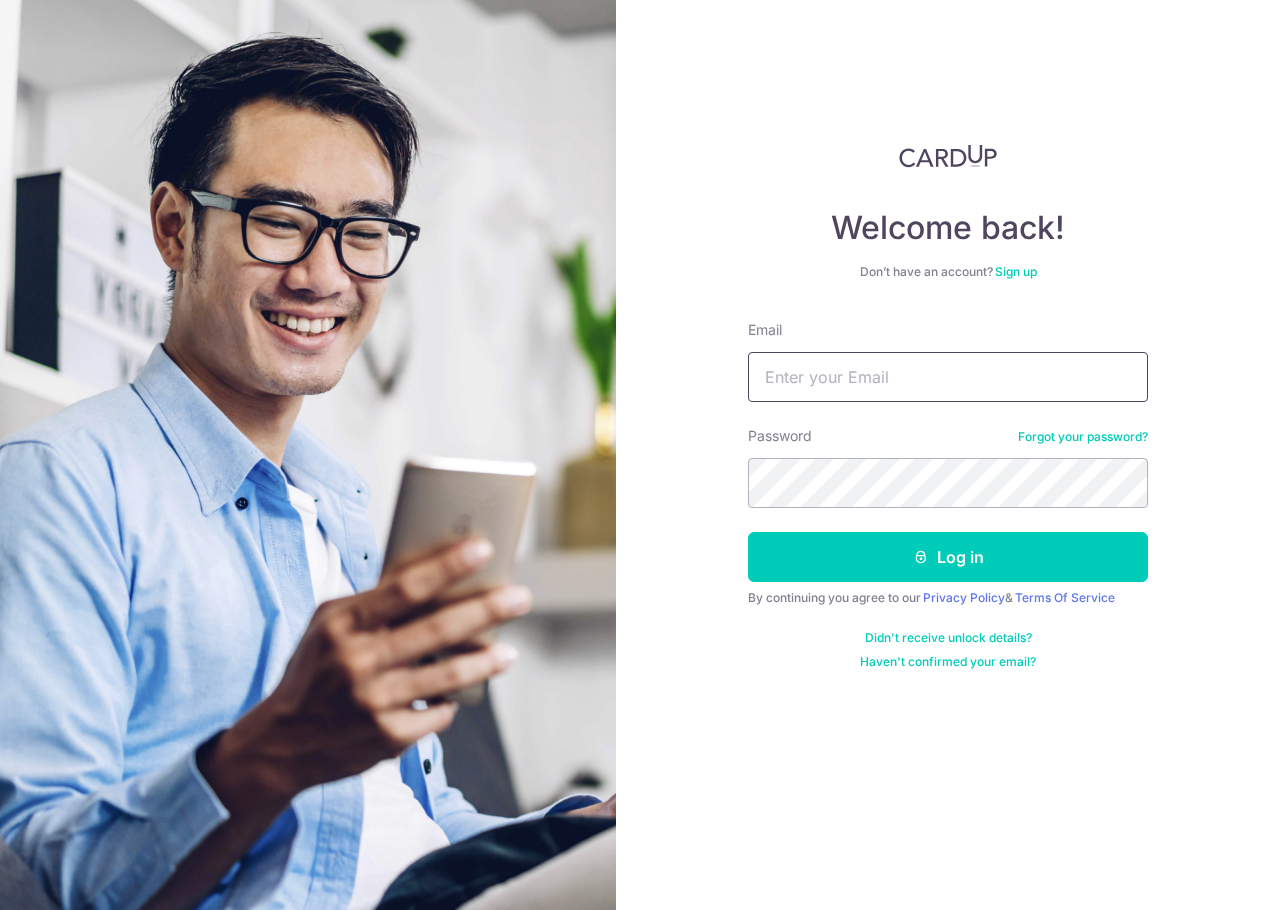 click on "Email" at bounding box center (948, 377) 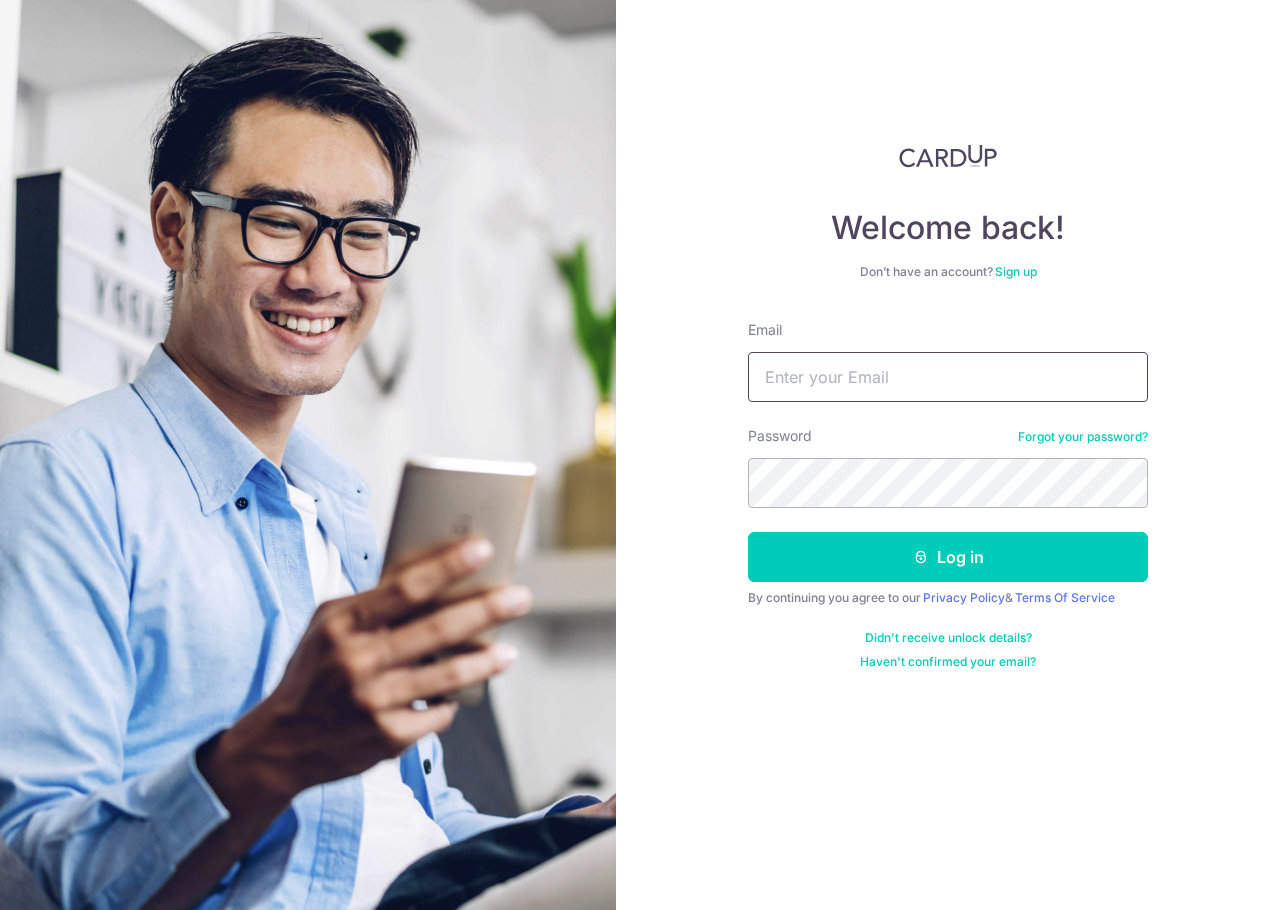 type on "themaxgohjh@gmail.com" 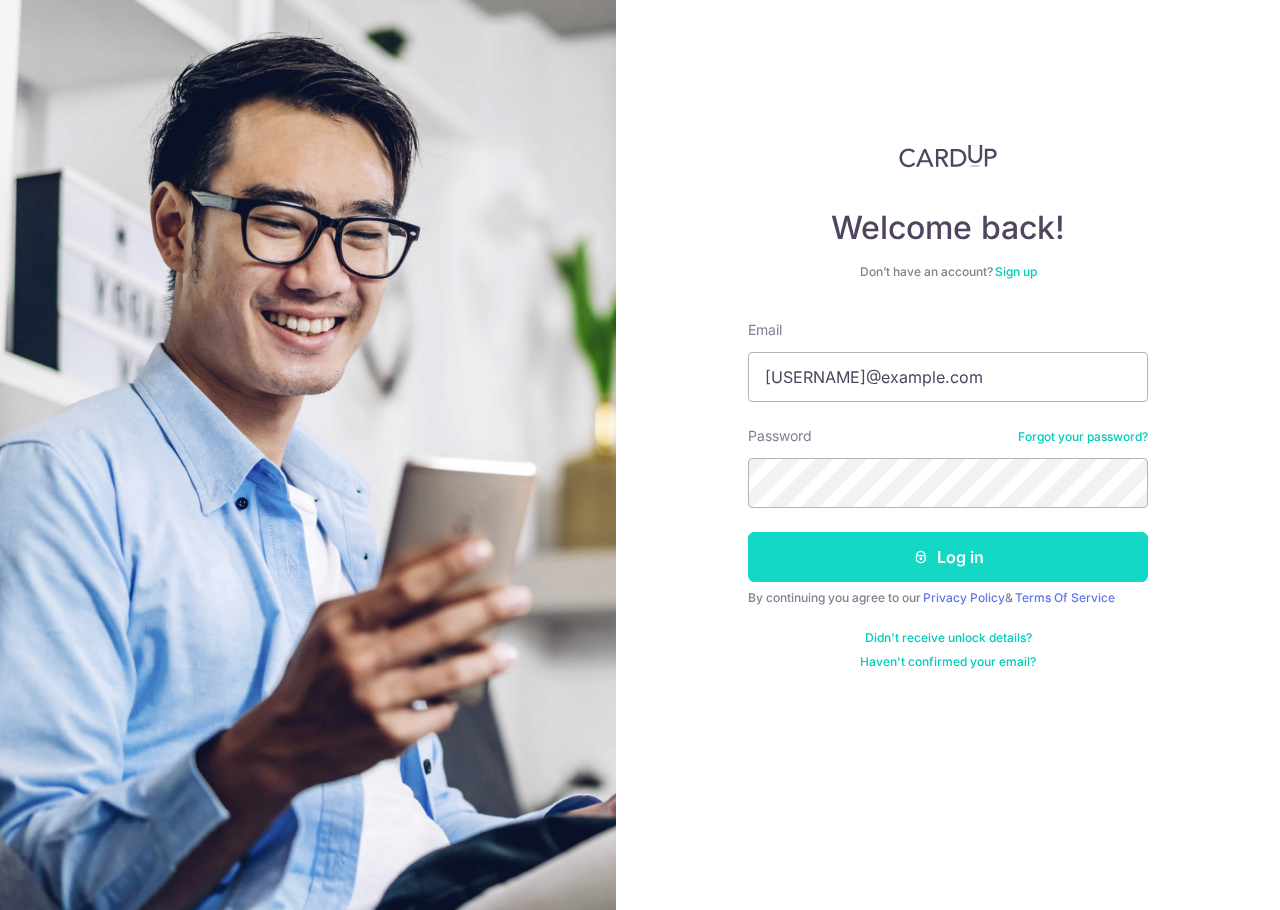 click on "Log in" at bounding box center [948, 557] 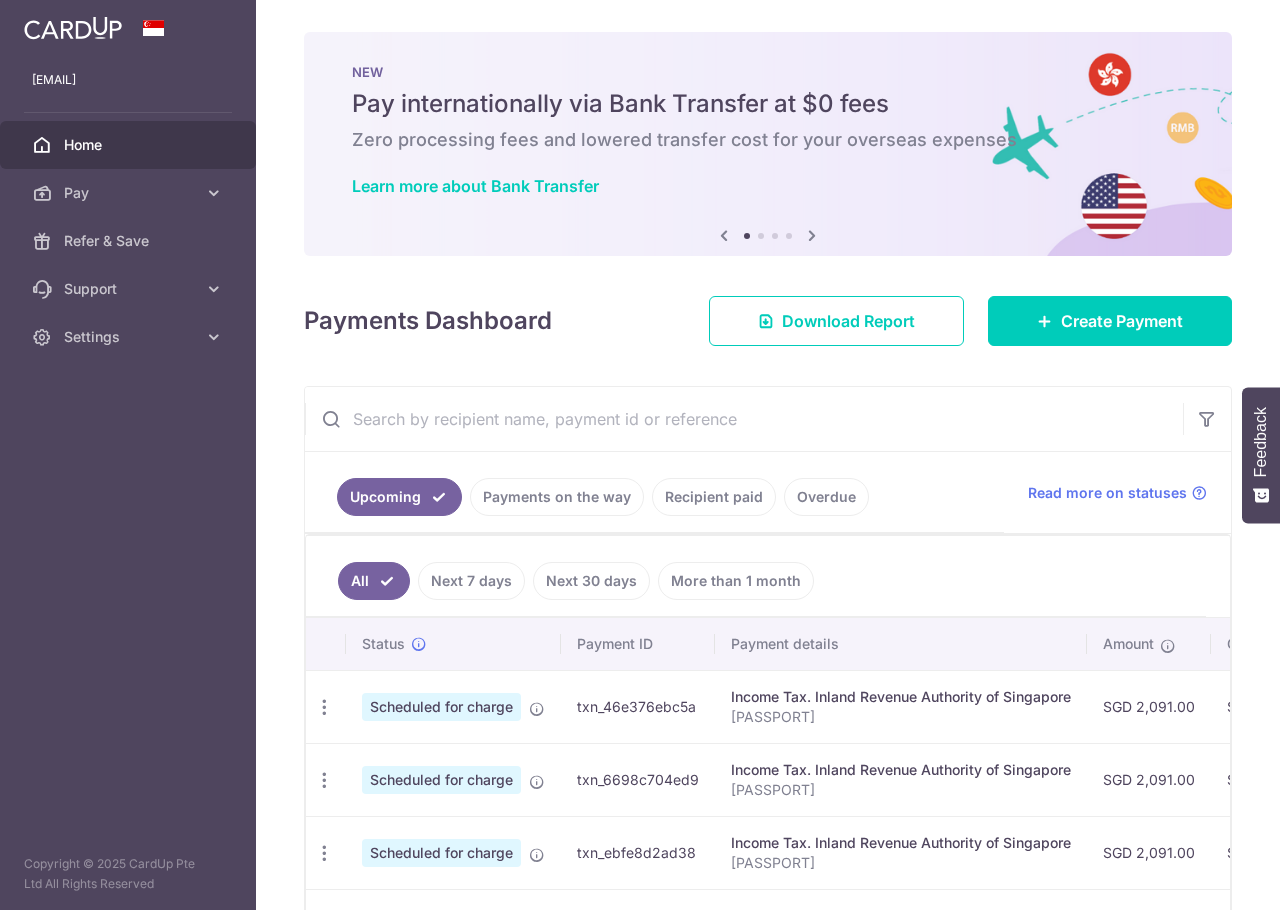 scroll, scrollTop: 0, scrollLeft: 0, axis: both 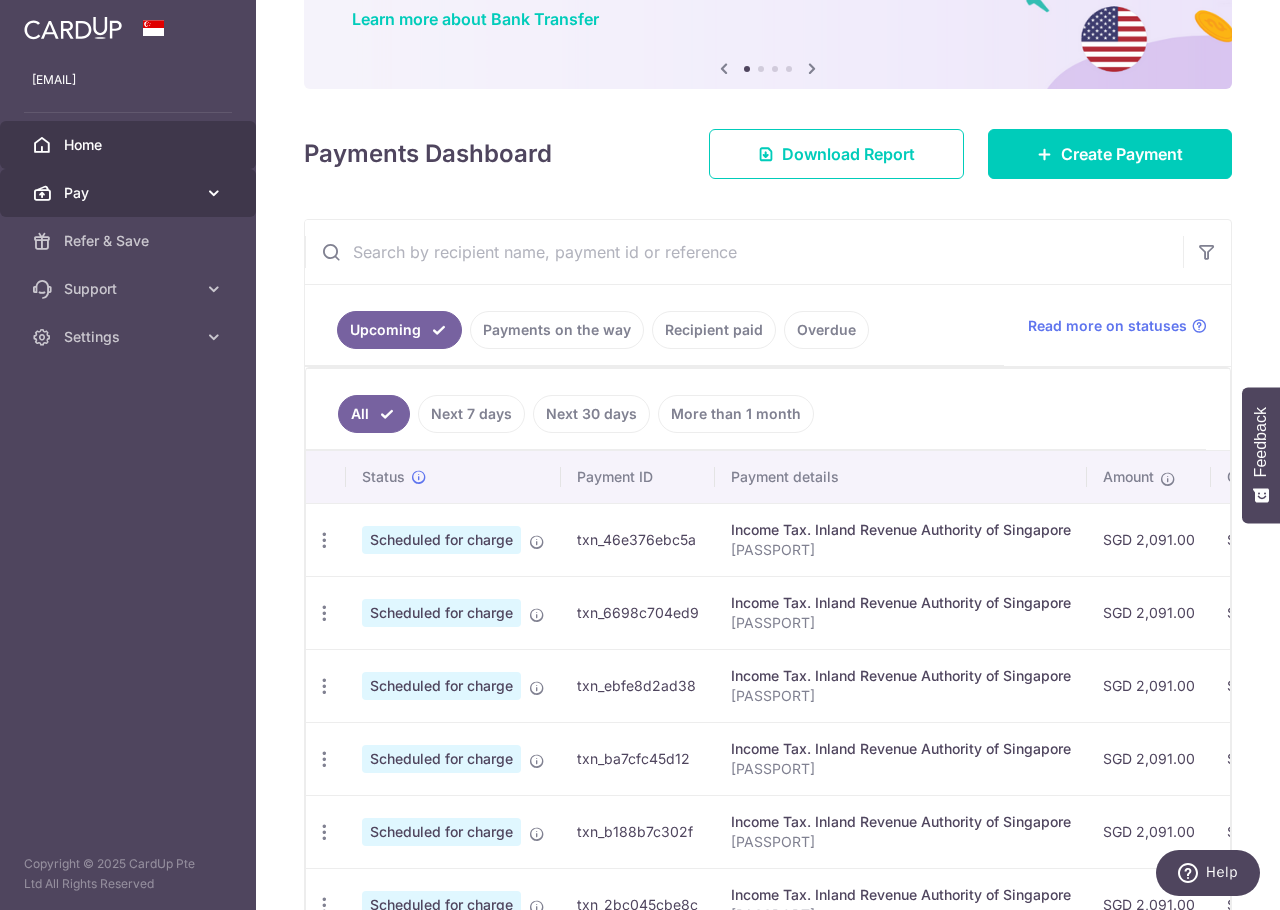 click on "Pay" at bounding box center [130, 193] 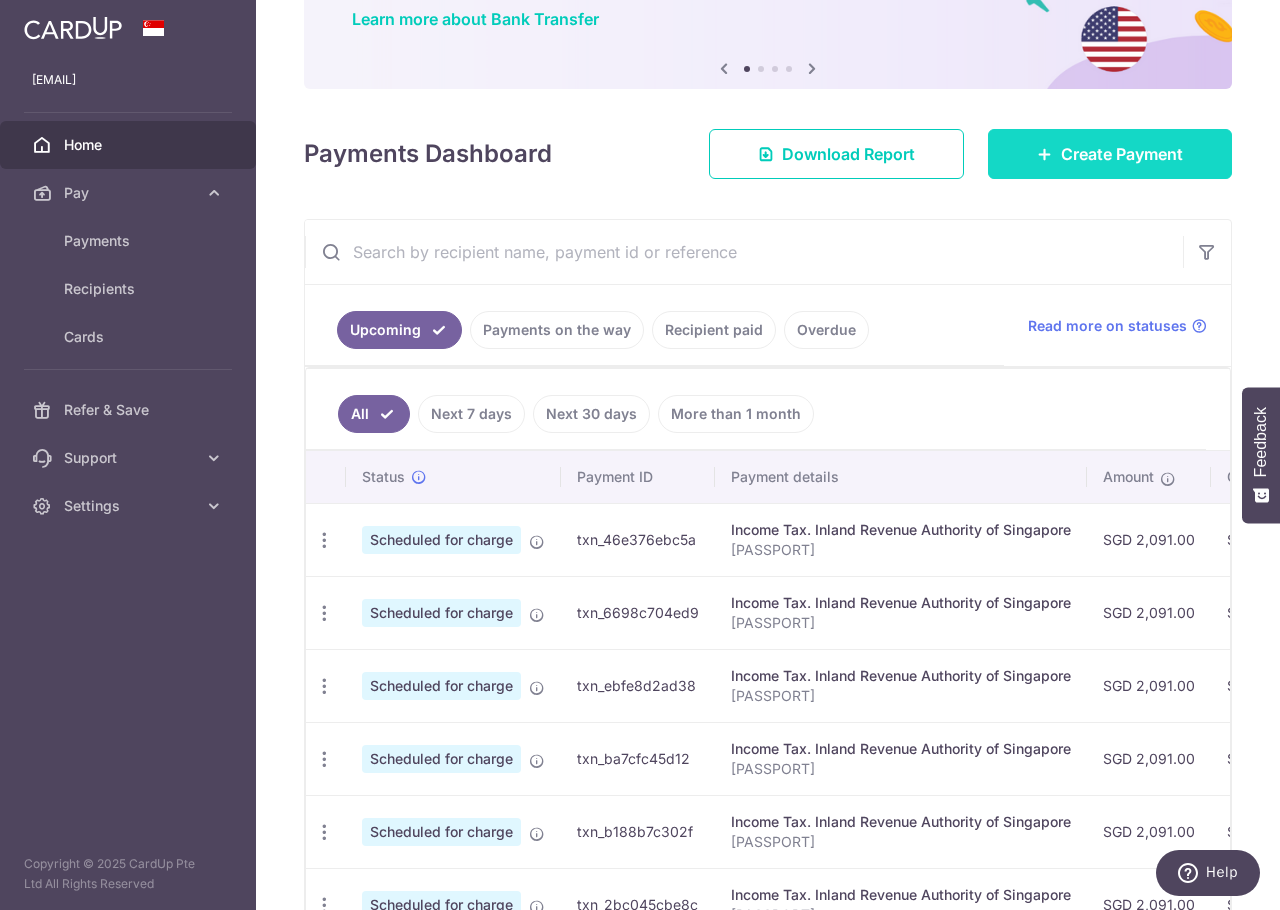 click on "Create Payment" at bounding box center (1122, 154) 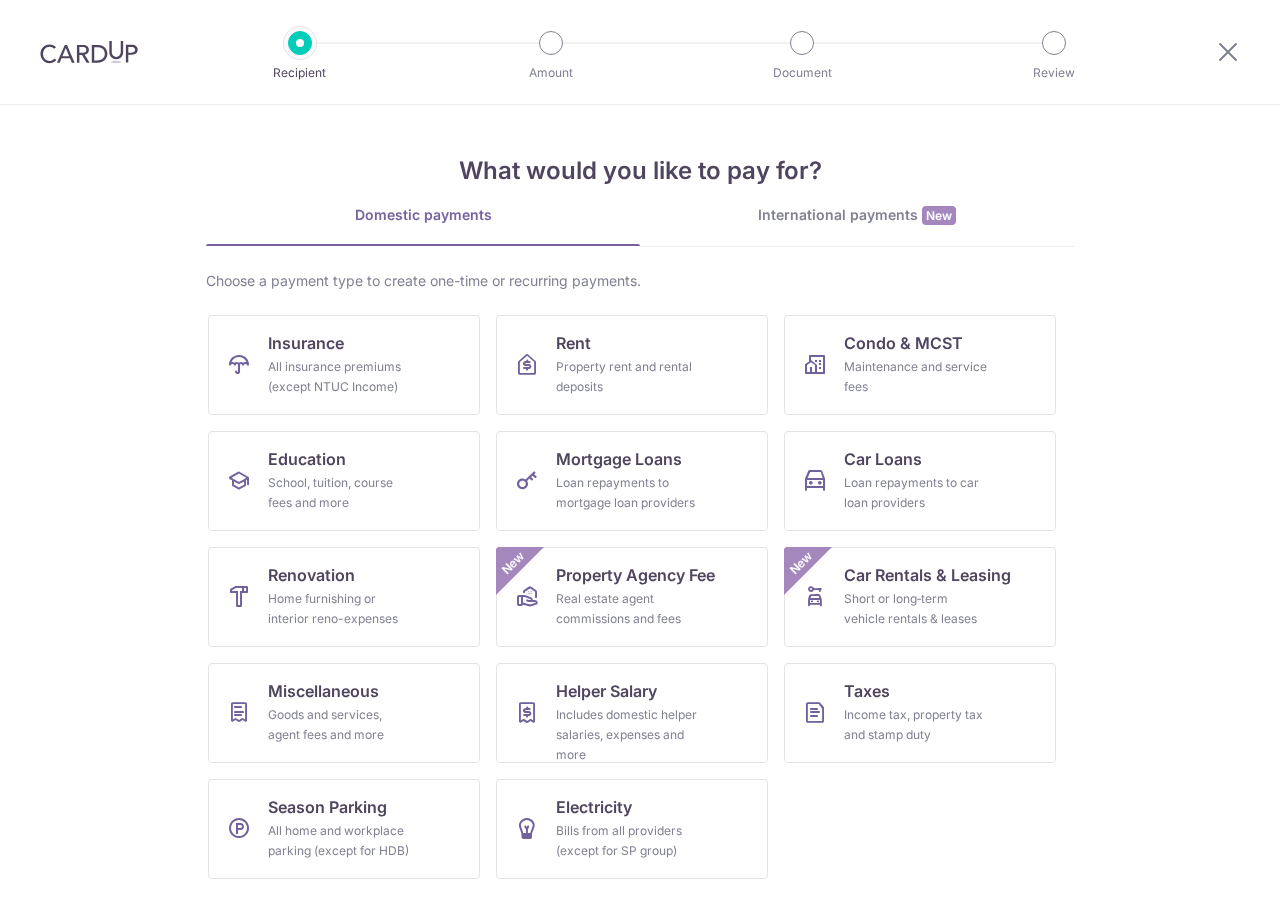 scroll, scrollTop: 0, scrollLeft: 0, axis: both 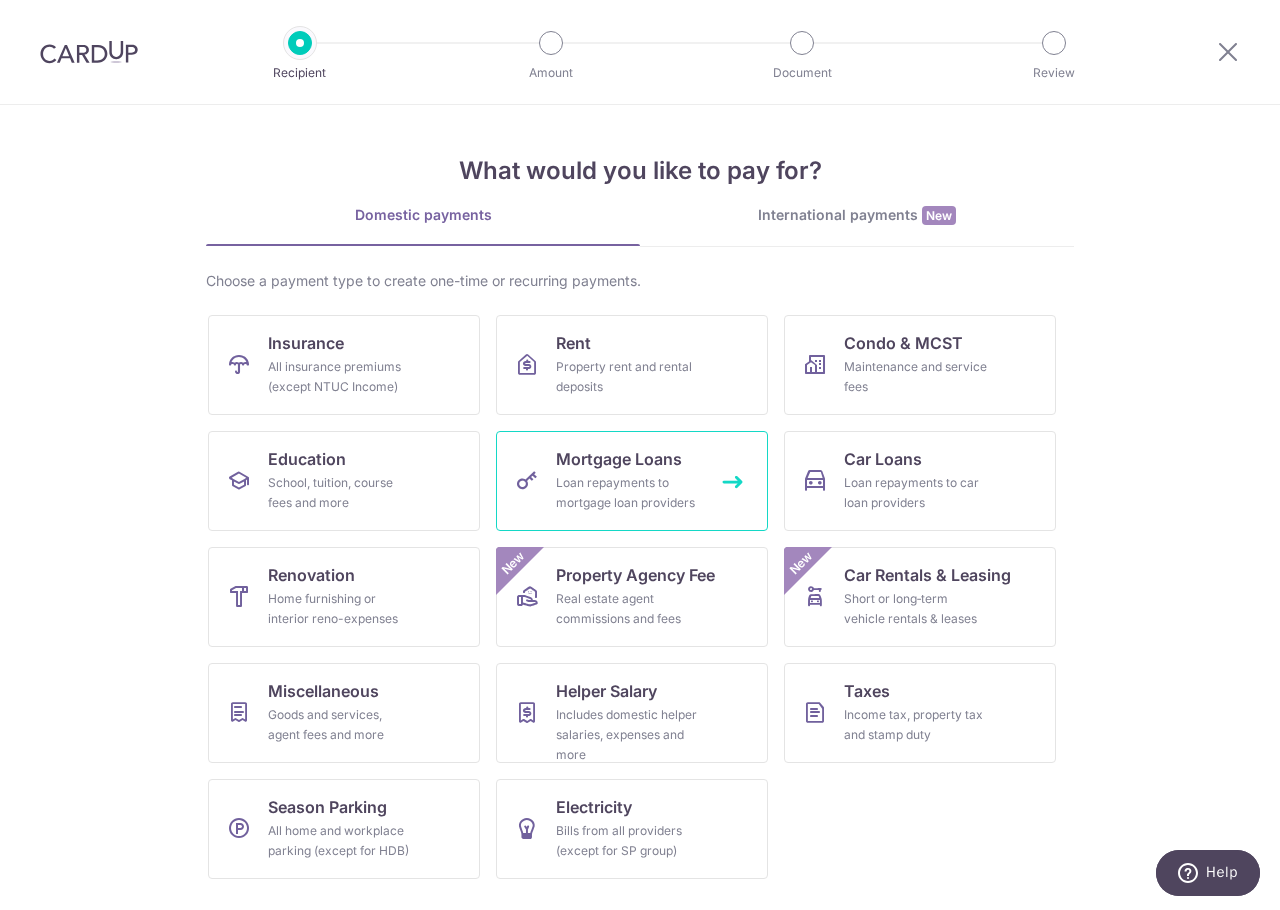 click on "Loan repayments to mortgage loan providers" at bounding box center (628, 493) 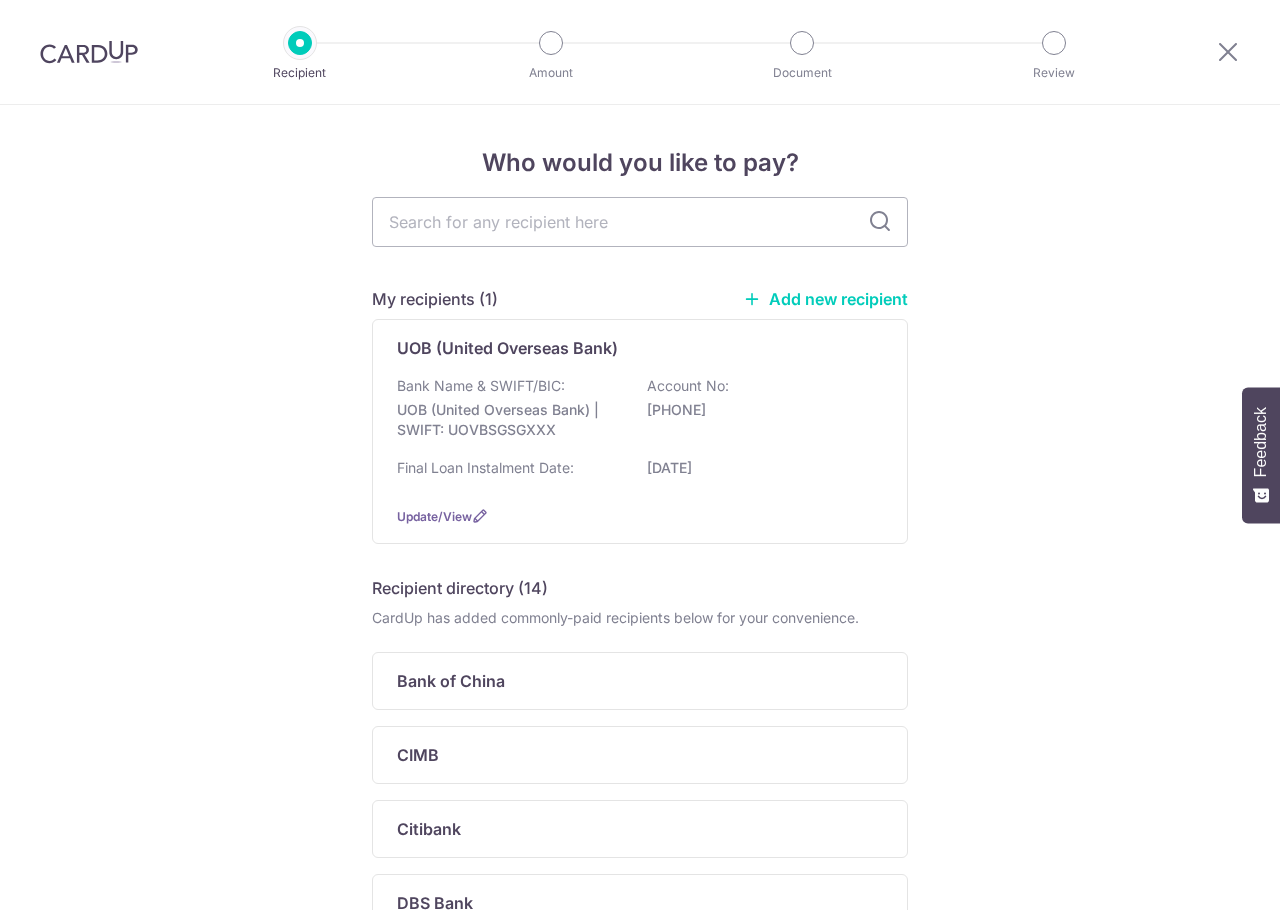 scroll, scrollTop: 0, scrollLeft: 0, axis: both 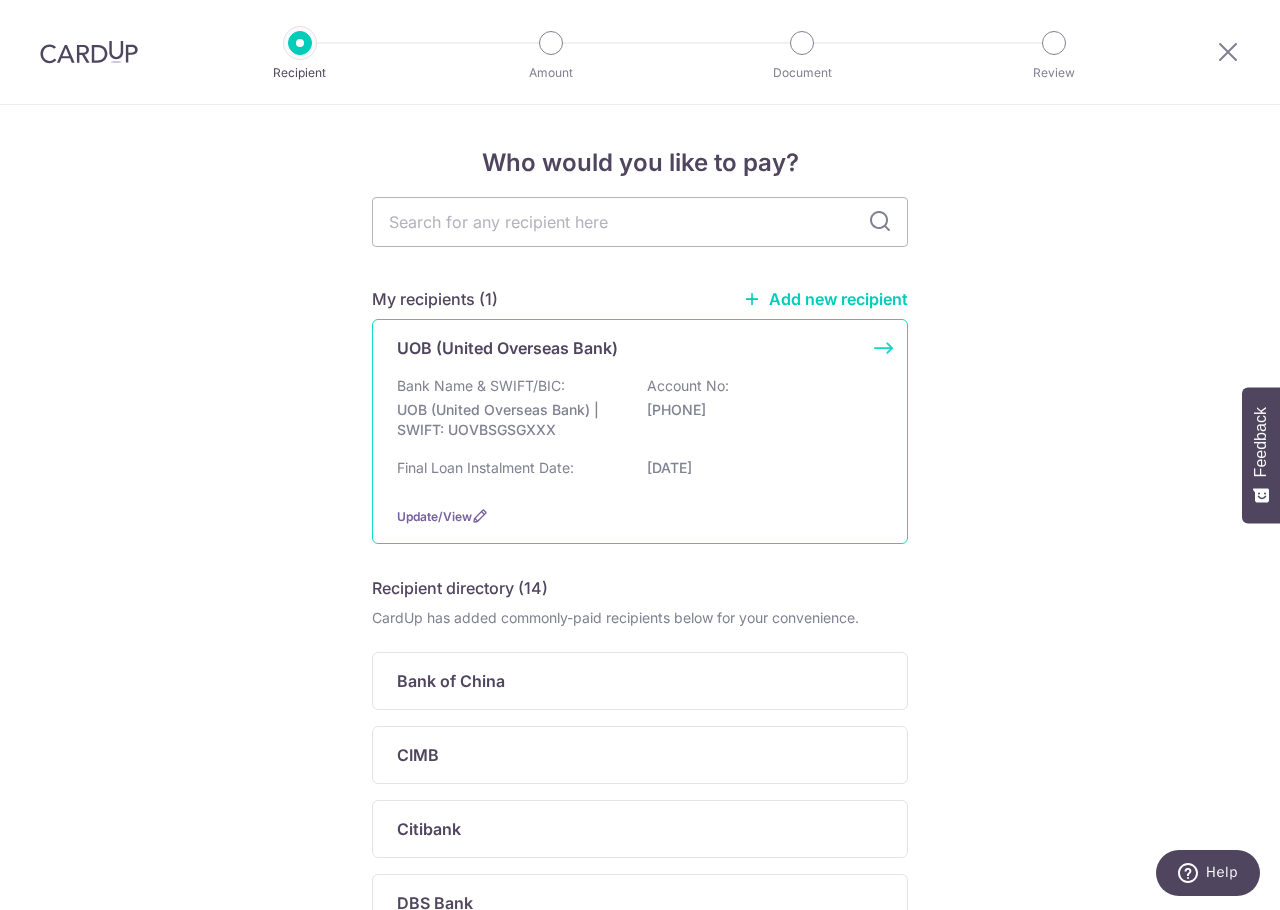 click on "Account No:" at bounding box center (688, 386) 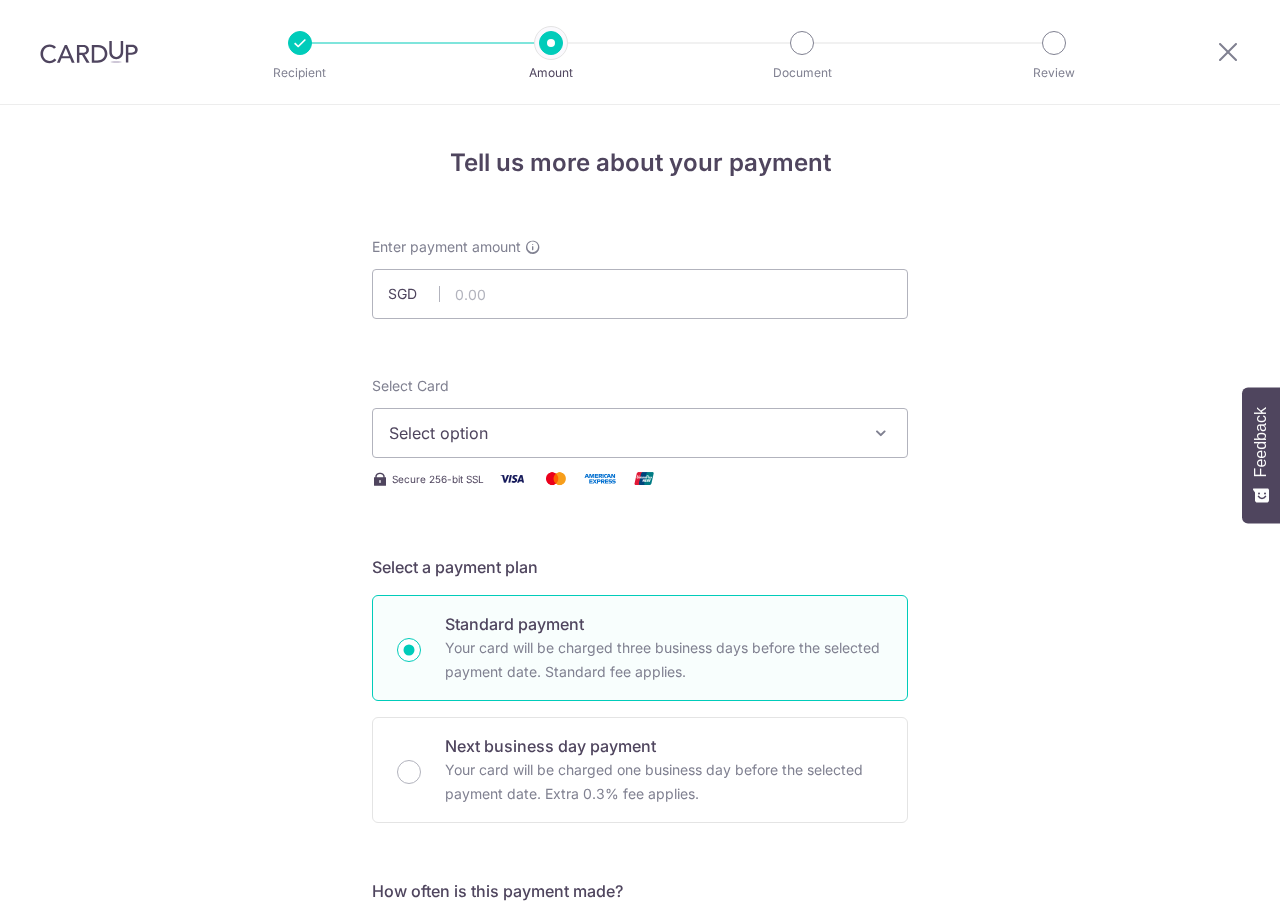 scroll, scrollTop: 0, scrollLeft: 0, axis: both 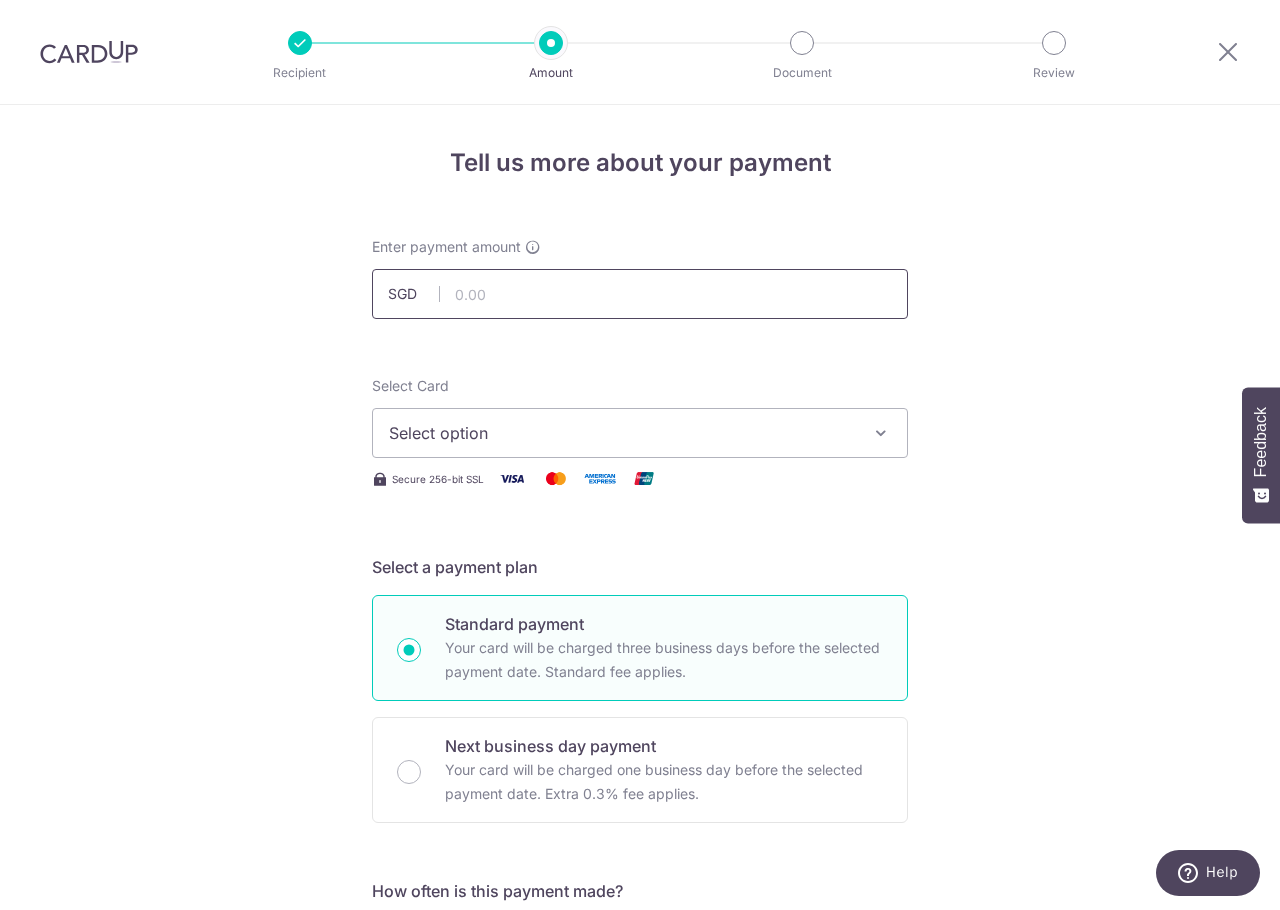 click at bounding box center [640, 294] 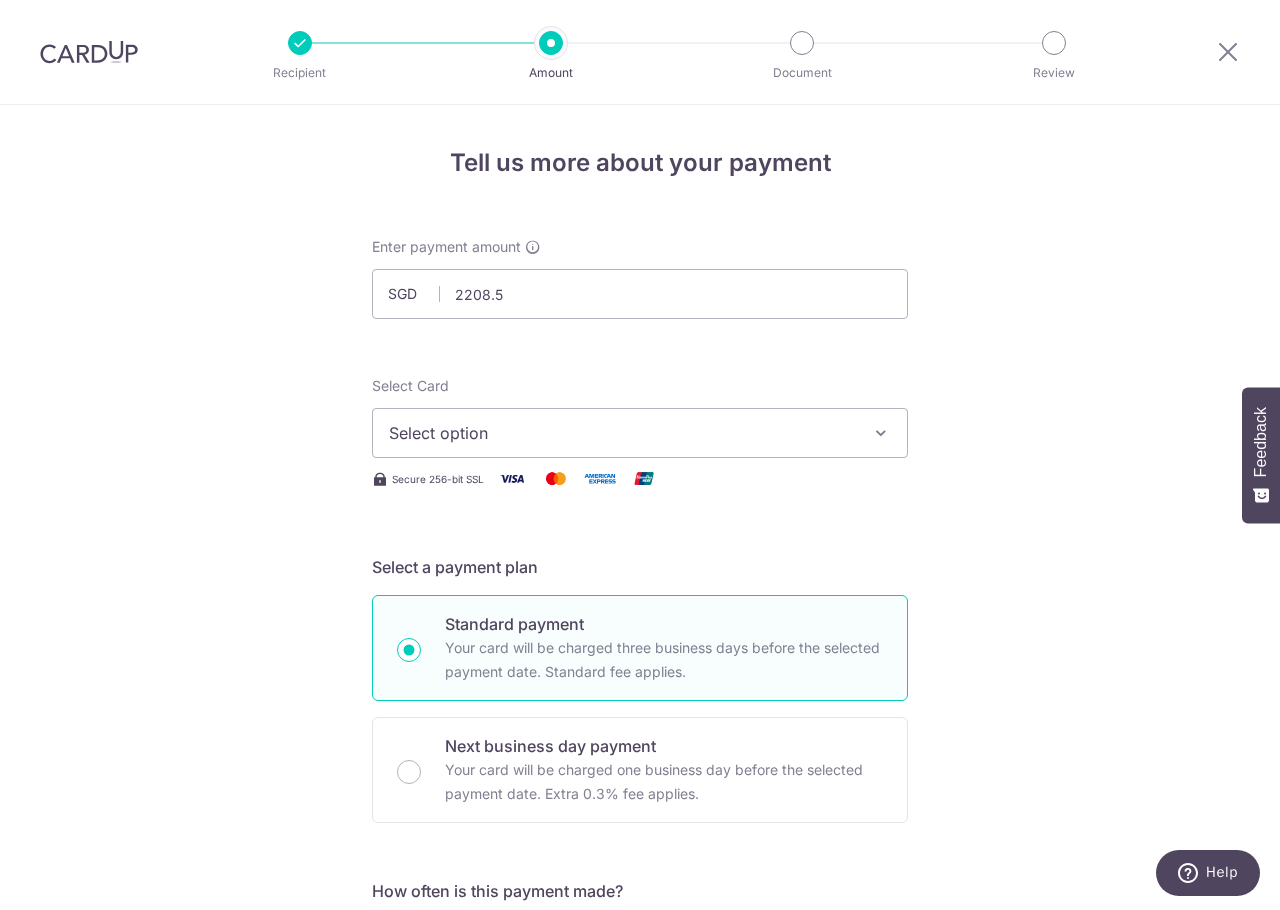 type on "2,208.50" 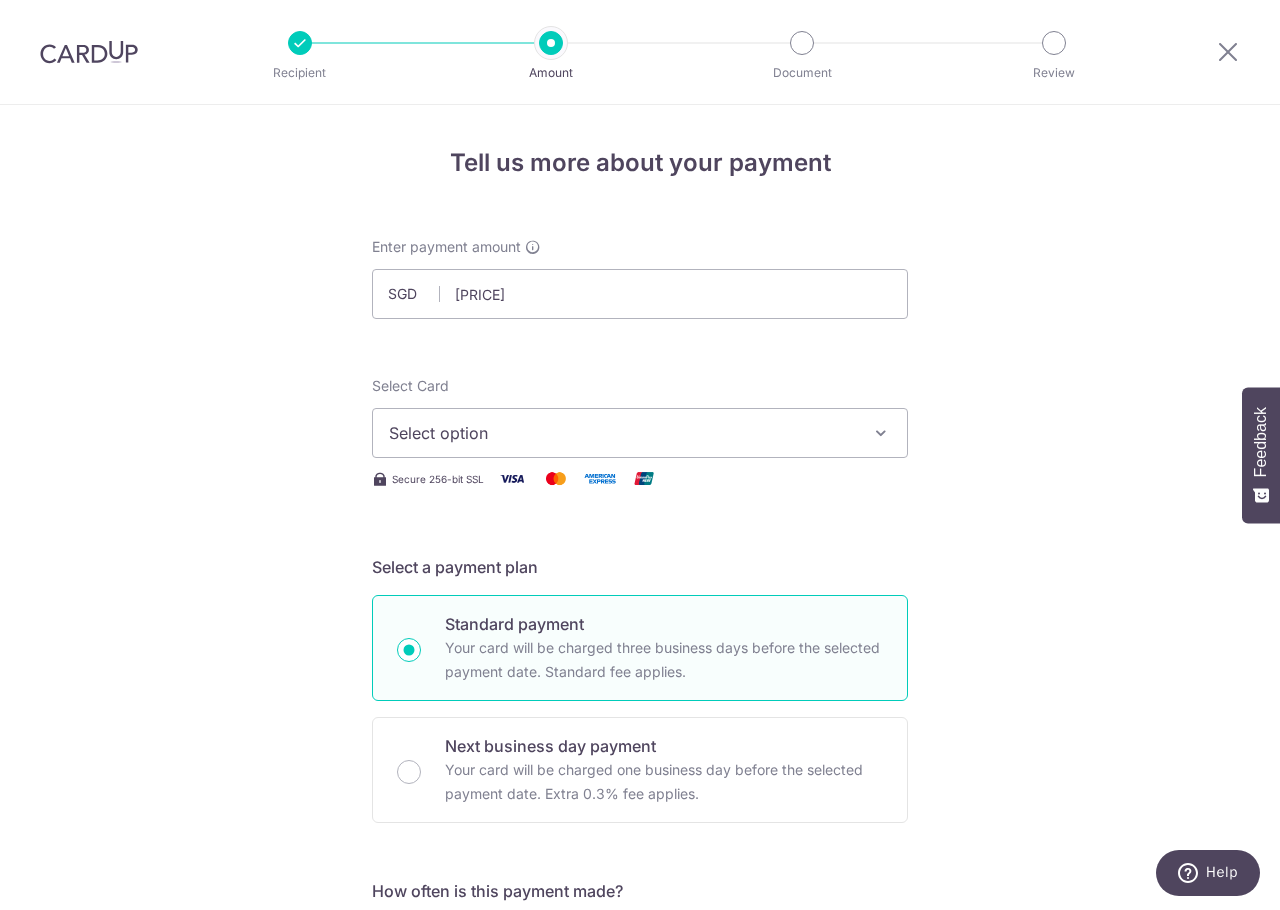 click on "Tell us more about your payment
Enter payment amount
SGD
2,208.50
2208.50
Select Card
Select option
Add credit card
Your Cards
**** 0656
Secure 256-bit SSL
Text
New card details
Card
Secure 256-bit SSL" at bounding box center [640, 1009] 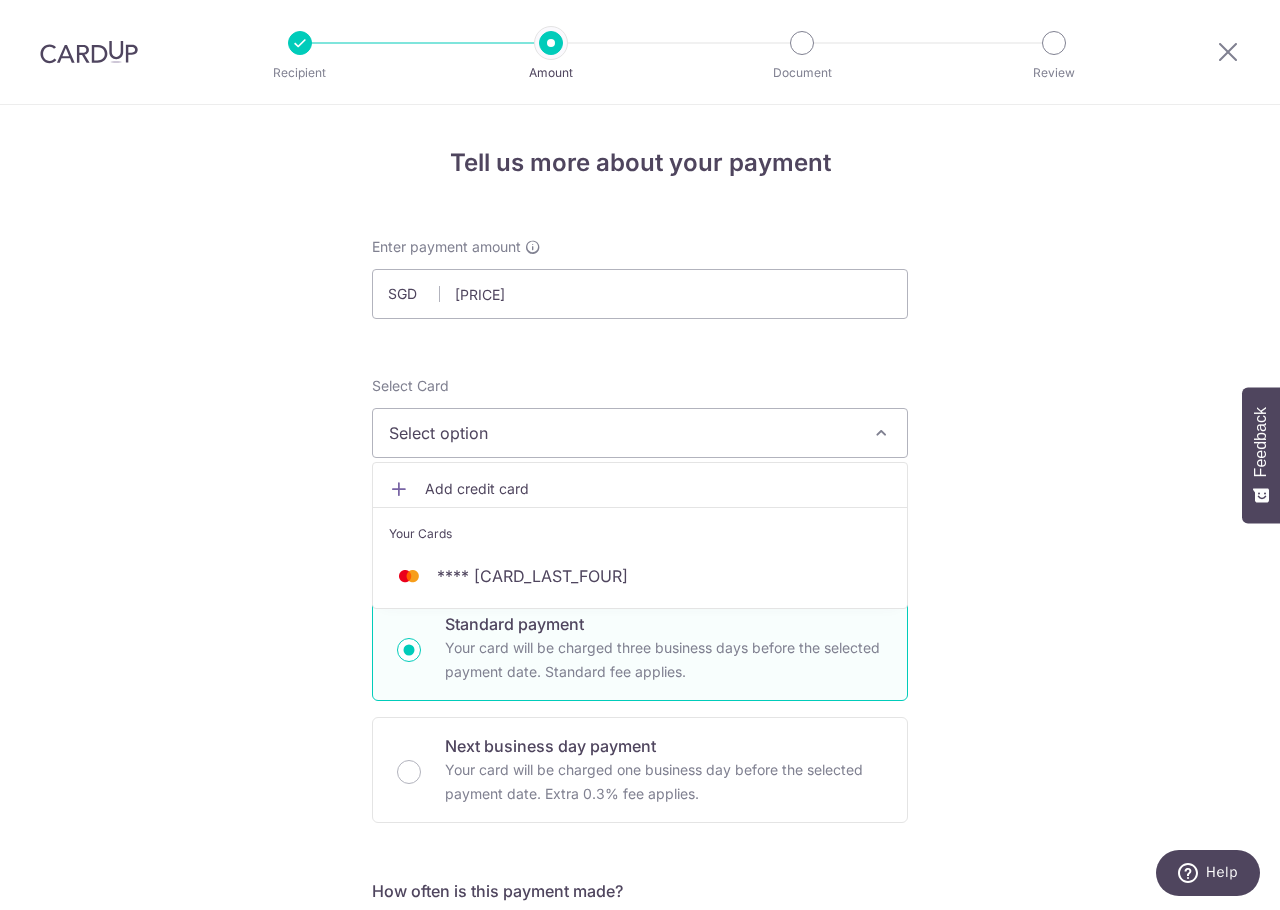 click on "Tell us more about your payment
Enter payment amount
SGD
2,208.50
2208.50
Select Card
Select option
Add credit card
Your Cards
**** 0656
Secure 256-bit SSL
Text
New card details
Card
Secure 256-bit SSL" at bounding box center [640, 1009] 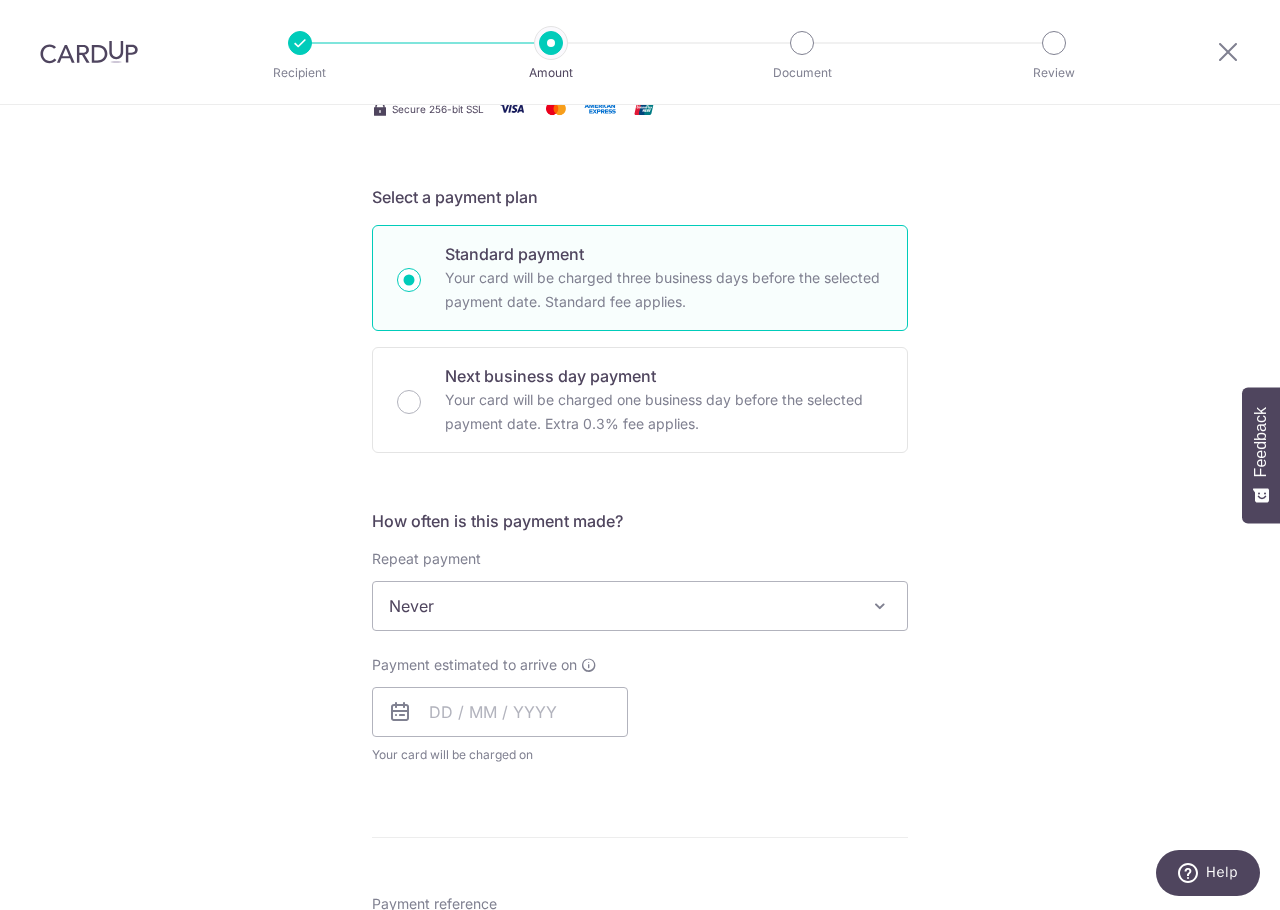 scroll, scrollTop: 445, scrollLeft: 0, axis: vertical 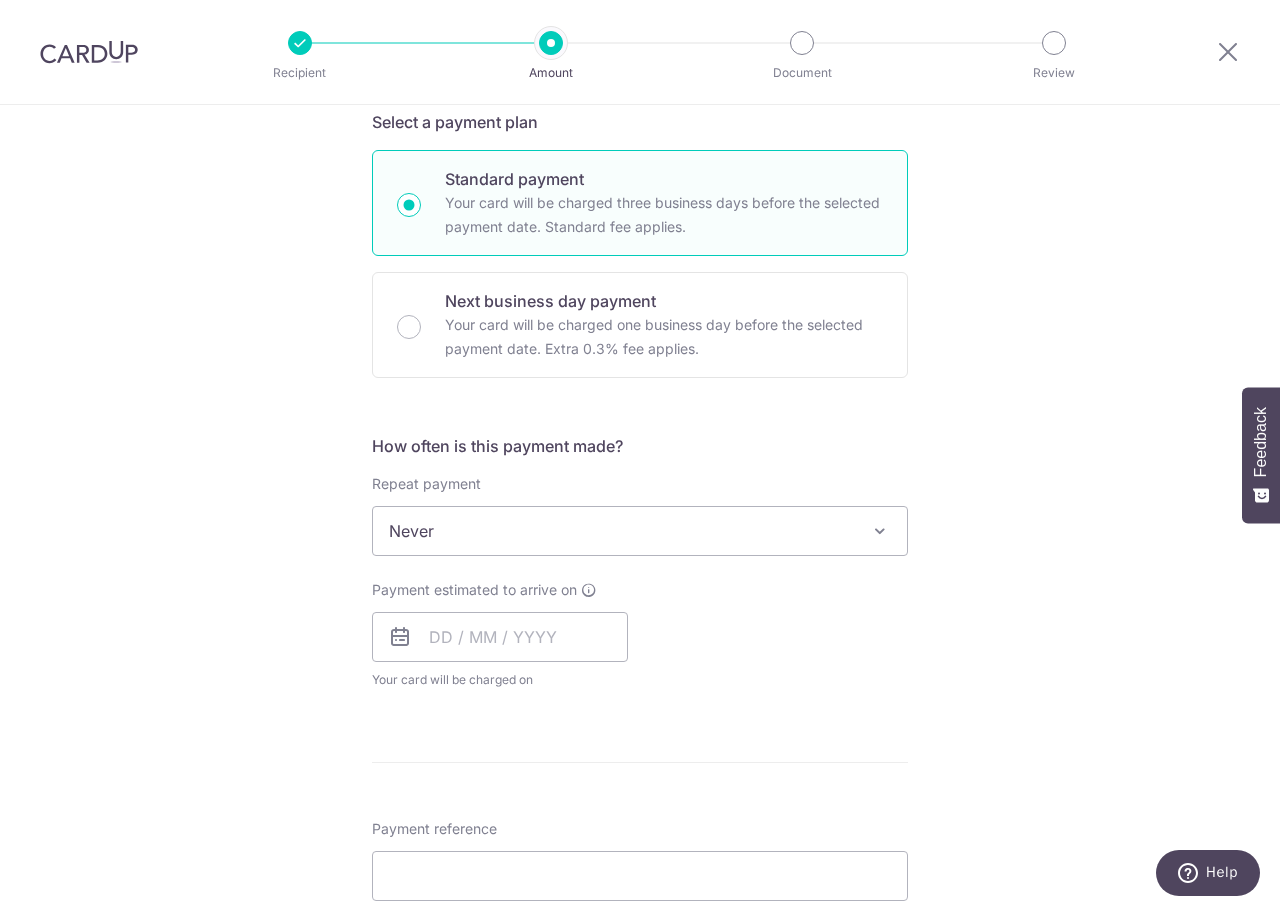 click on "Never" at bounding box center [640, 531] 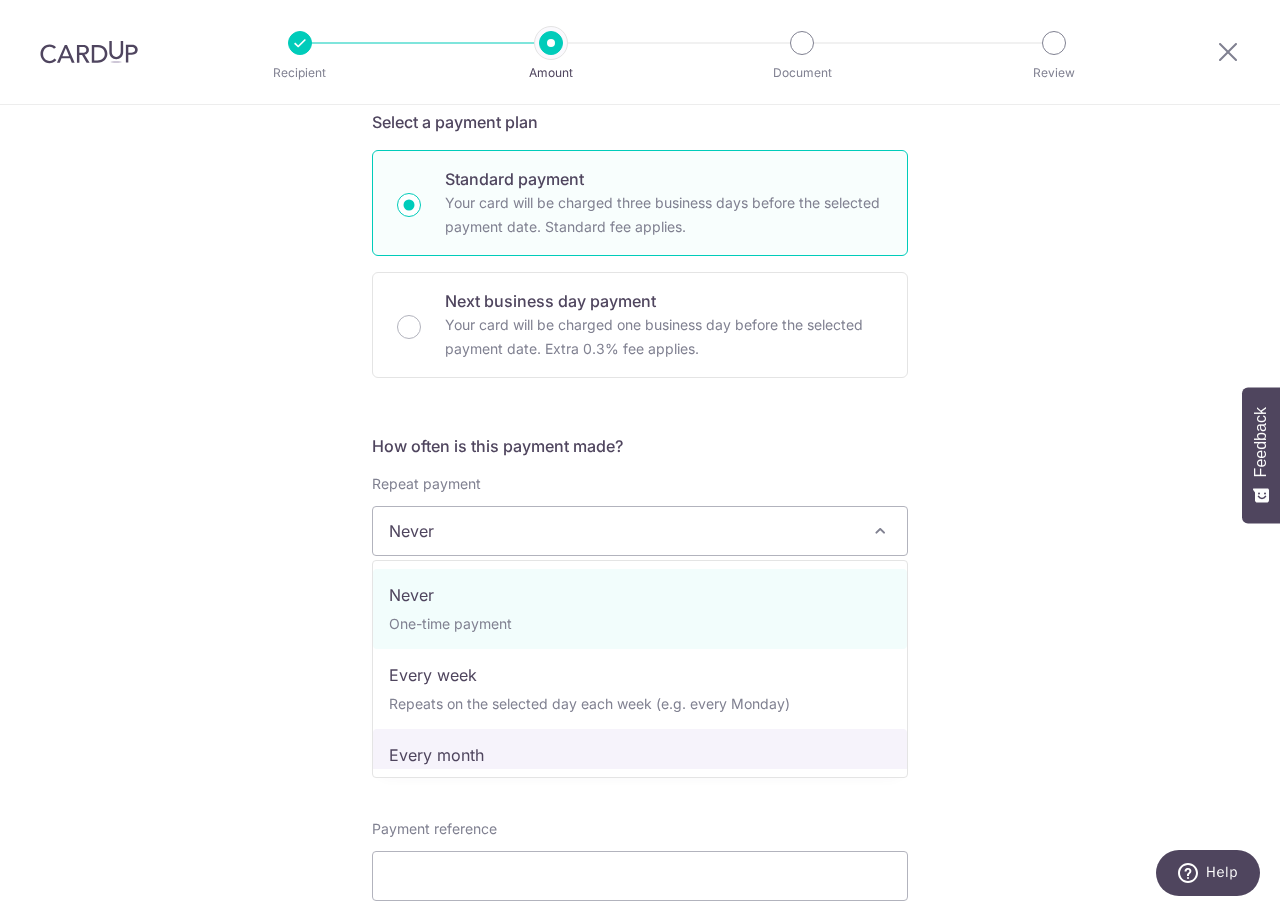 select on "3" 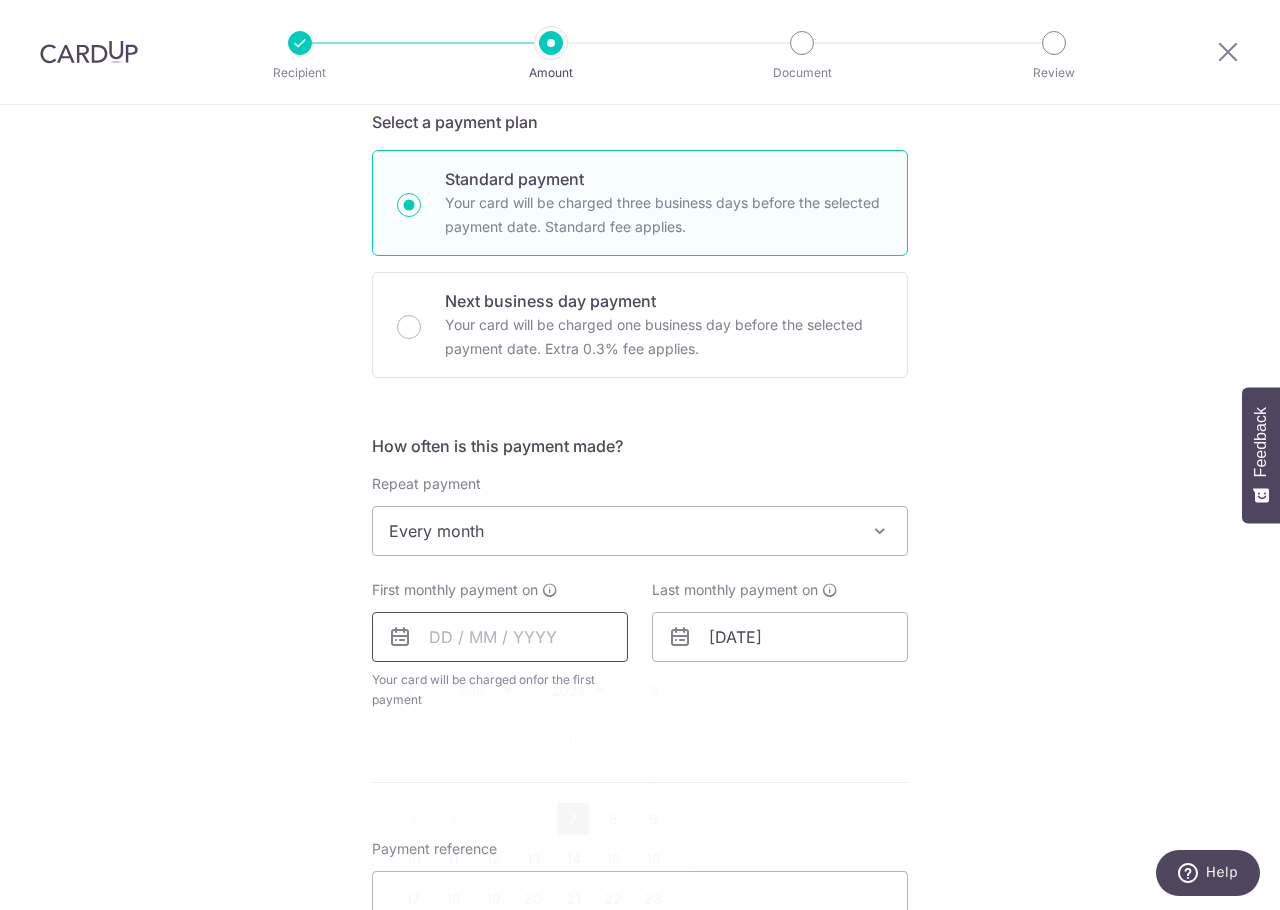 click at bounding box center [500, 637] 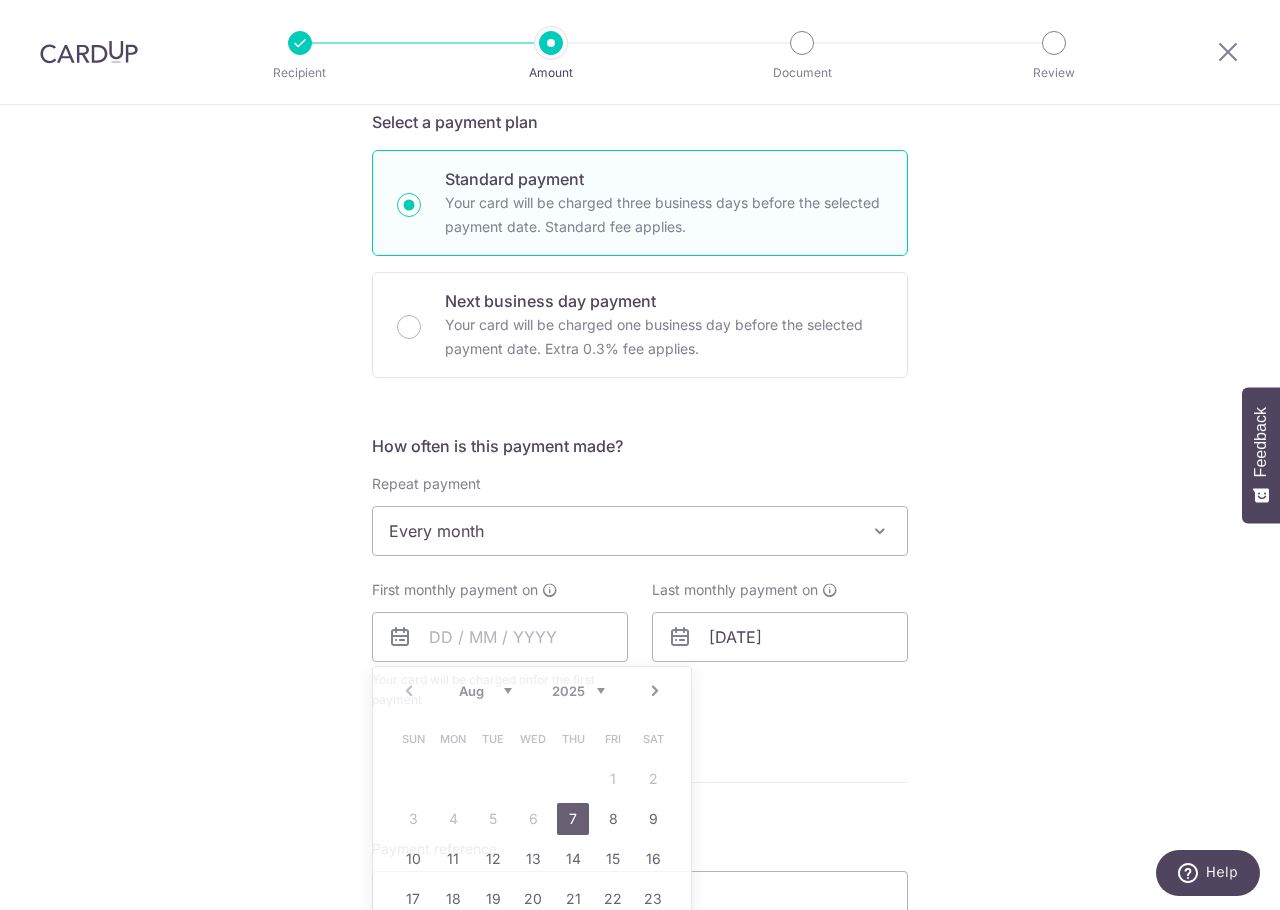 click on "Tell us more about your payment
Enter payment amount
SGD
2,208.50
2208.50
Select Card
Select option
Add credit card
Your Cards
**** 0656
Secure 256-bit SSL
Text
New card details
Card
Secure 256-bit SSL" at bounding box center [640, 574] 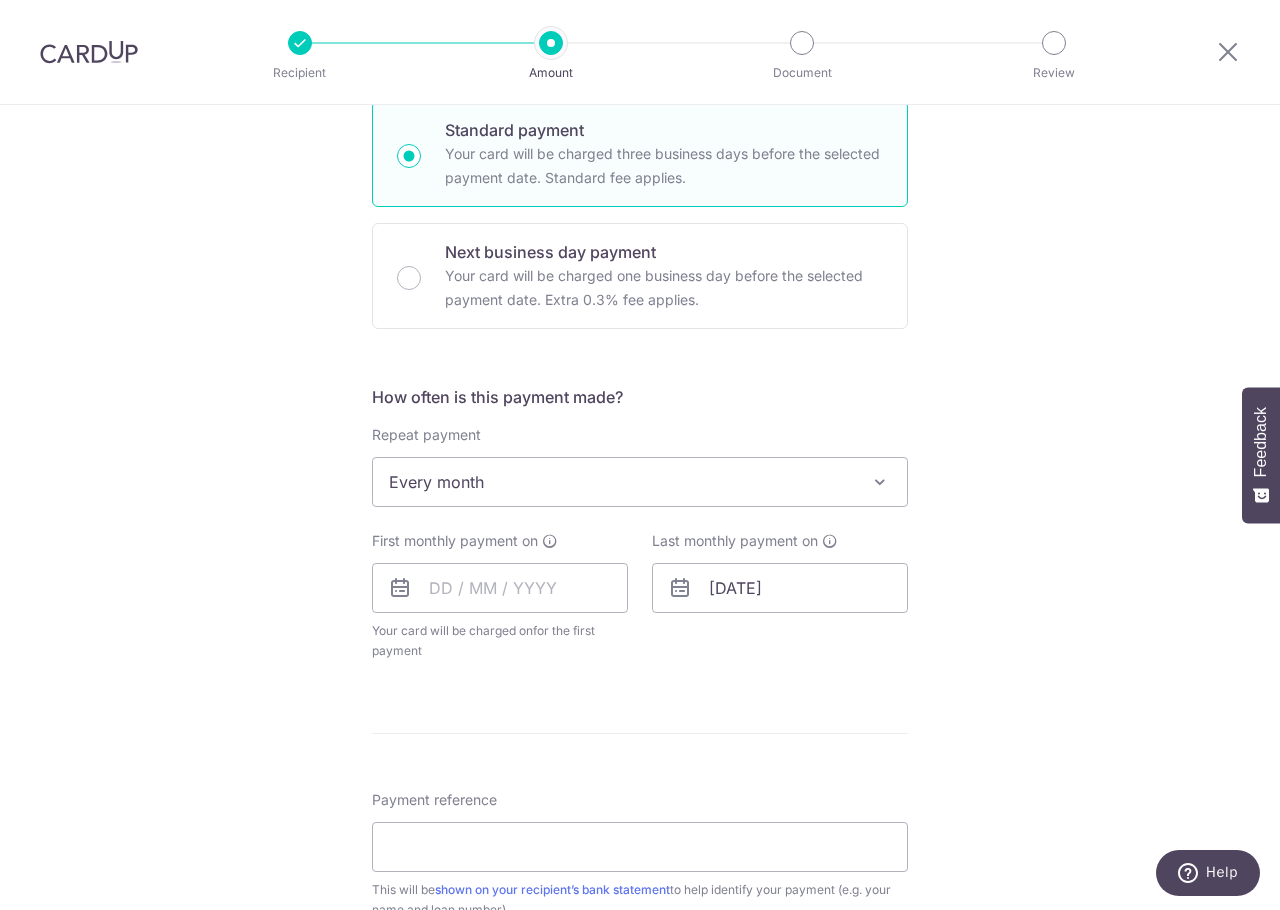 scroll, scrollTop: 498, scrollLeft: 0, axis: vertical 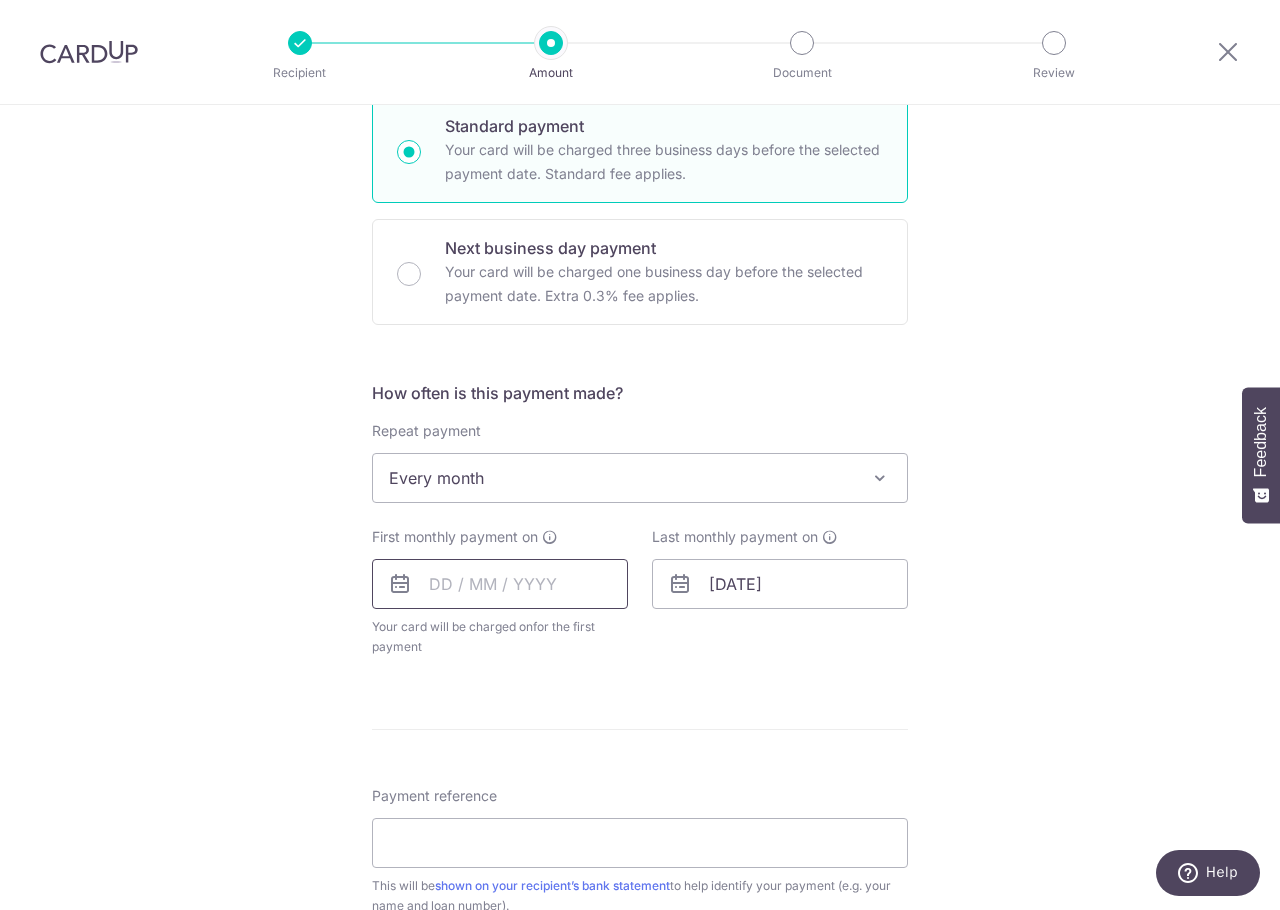 click at bounding box center (500, 584) 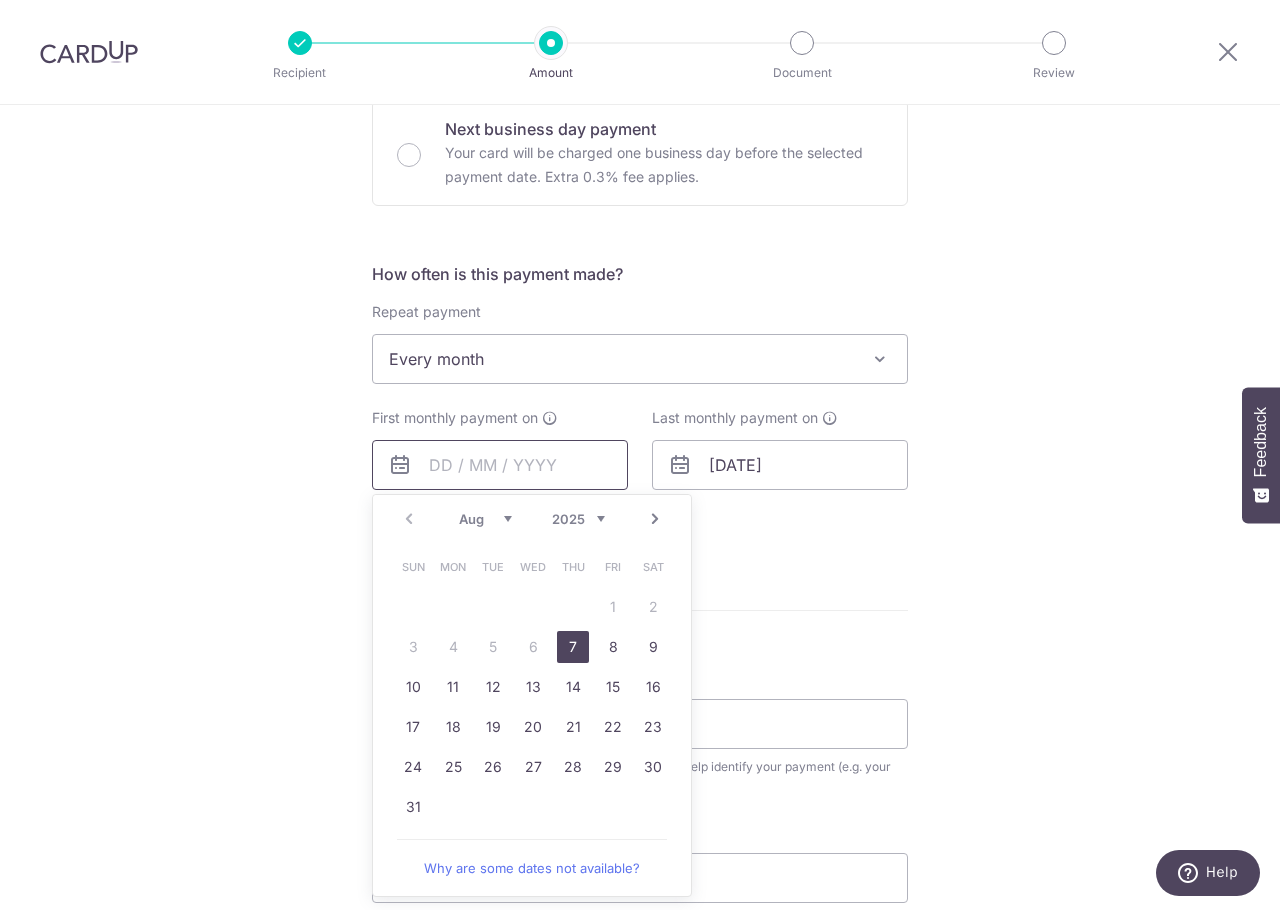 scroll, scrollTop: 619, scrollLeft: 0, axis: vertical 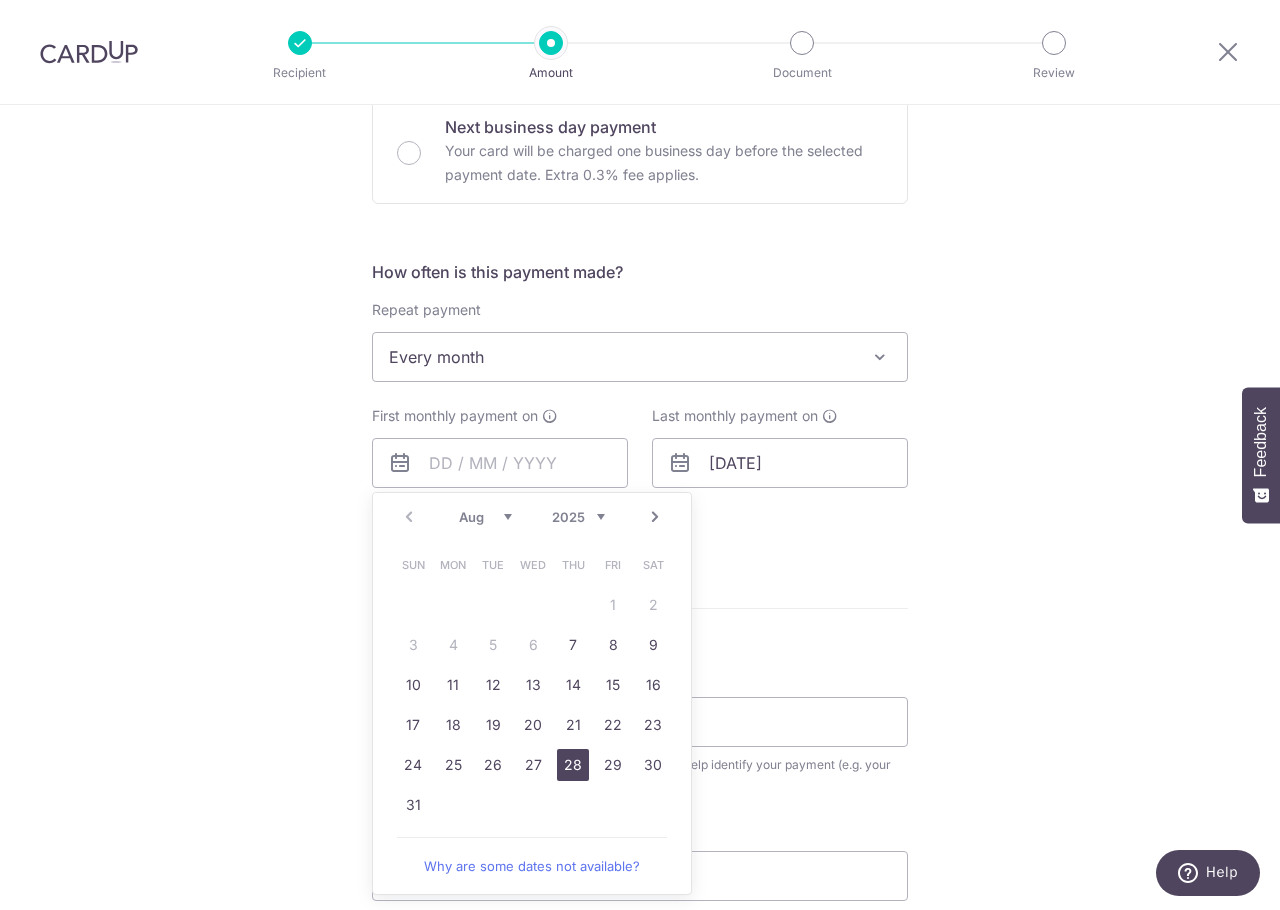 click on "28" at bounding box center (573, 765) 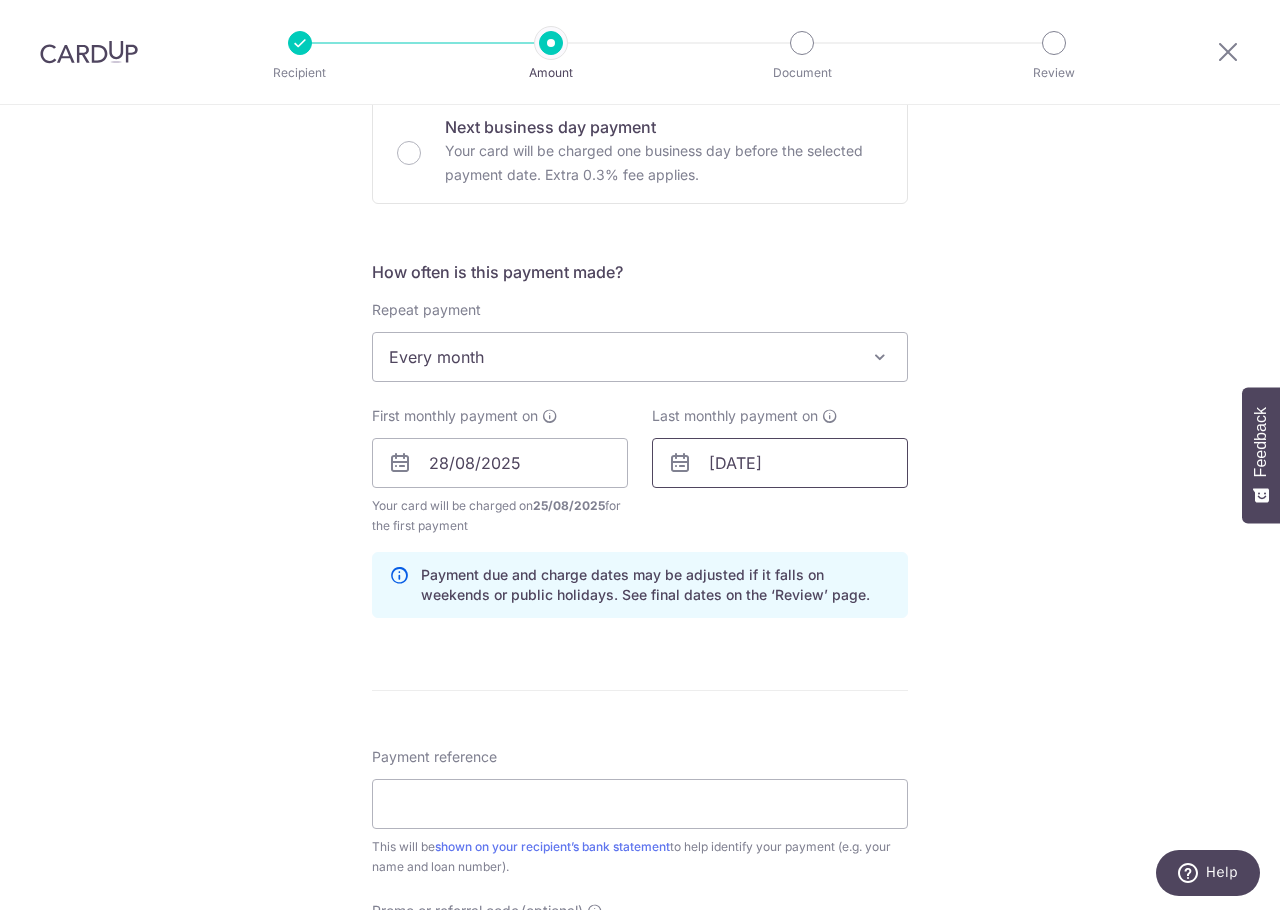 click on "01/04/2026" at bounding box center (780, 463) 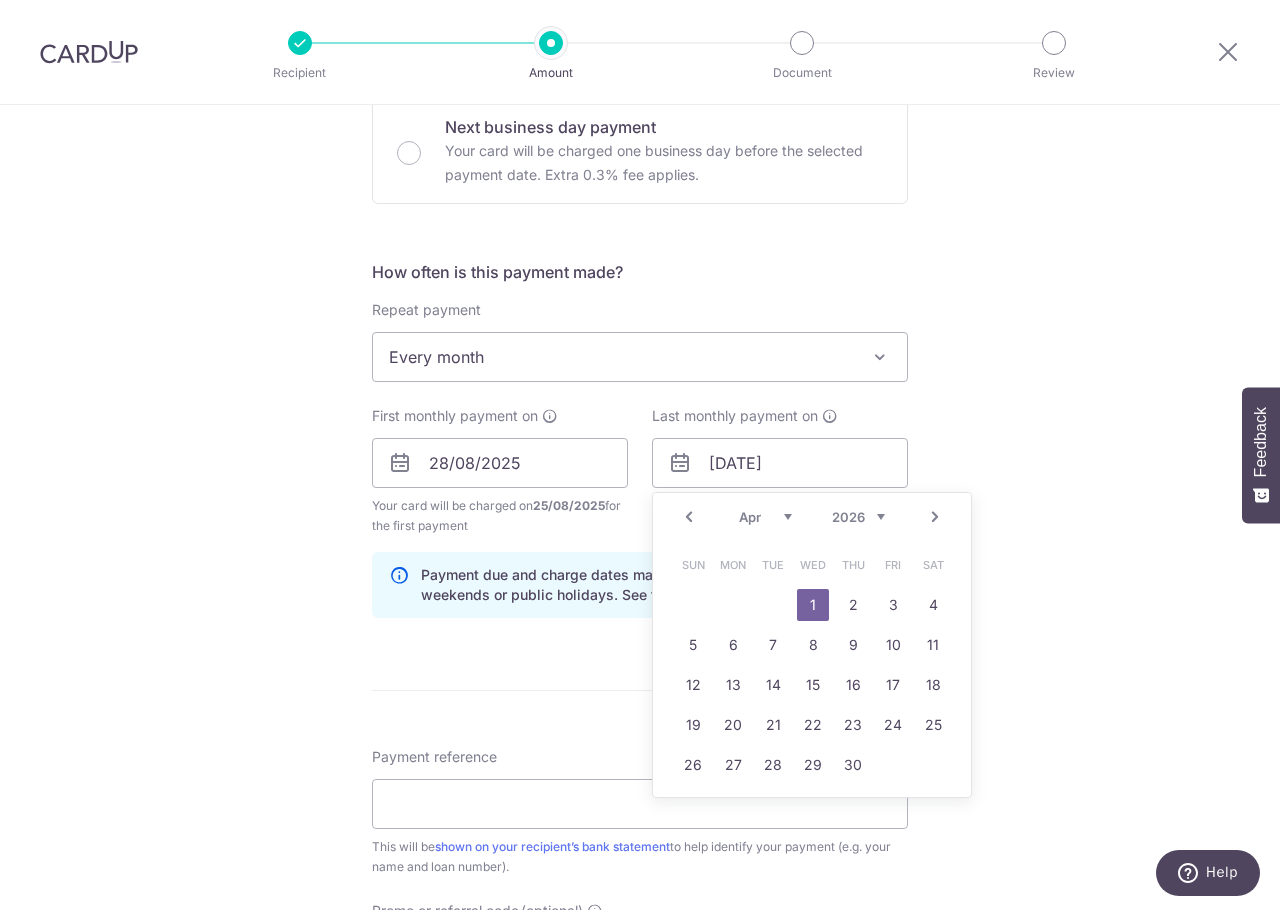 click on "Prev Next Jan Feb Mar Apr May Jun Jul Aug Sep Oct Nov Dec 2025 2026 2027 2028 2029 2030 2031 2032 2033 2034 2035" at bounding box center (812, 517) 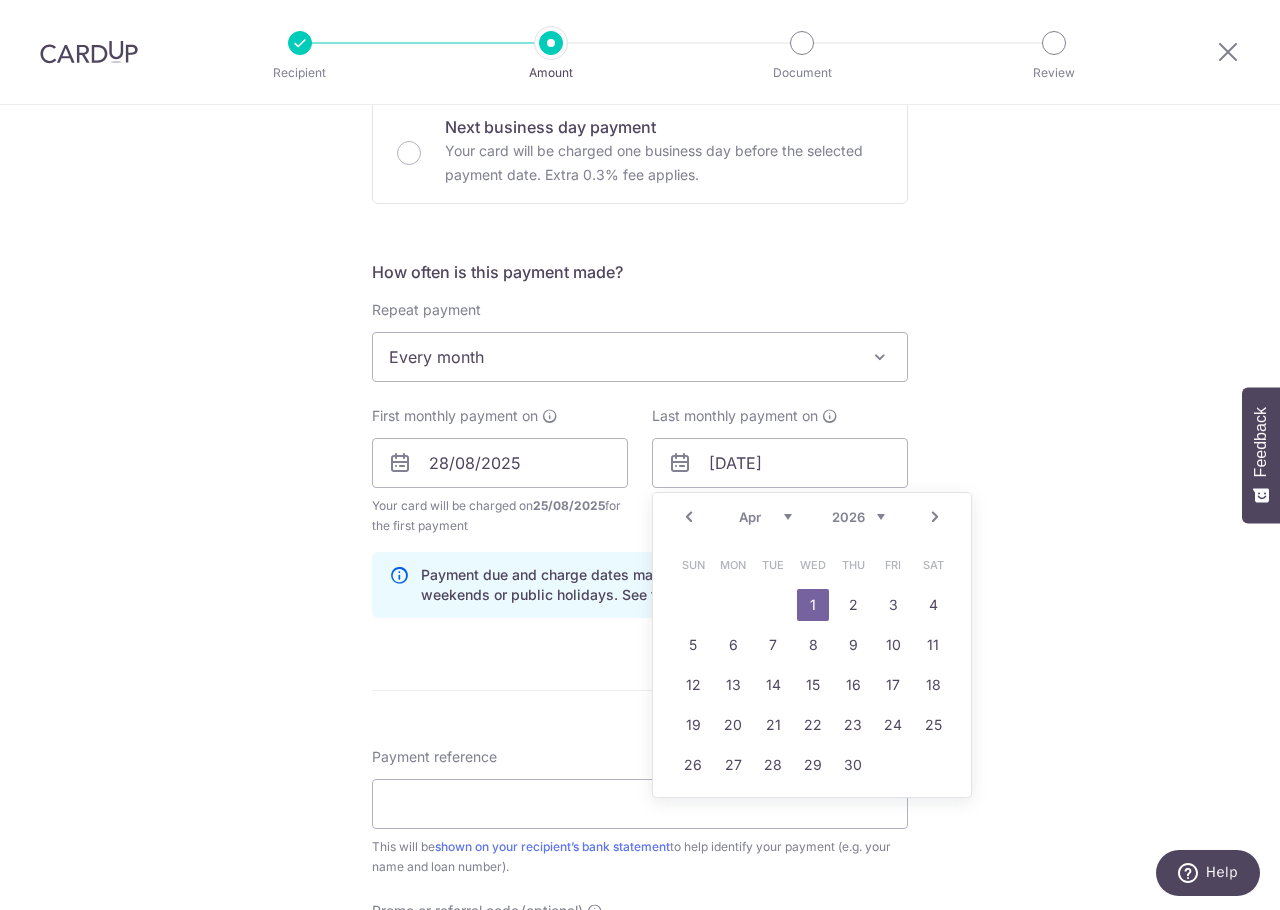 click on "Jan Feb Mar Apr May Jun Jul Aug Sep Oct Nov Dec" at bounding box center (765, 517) 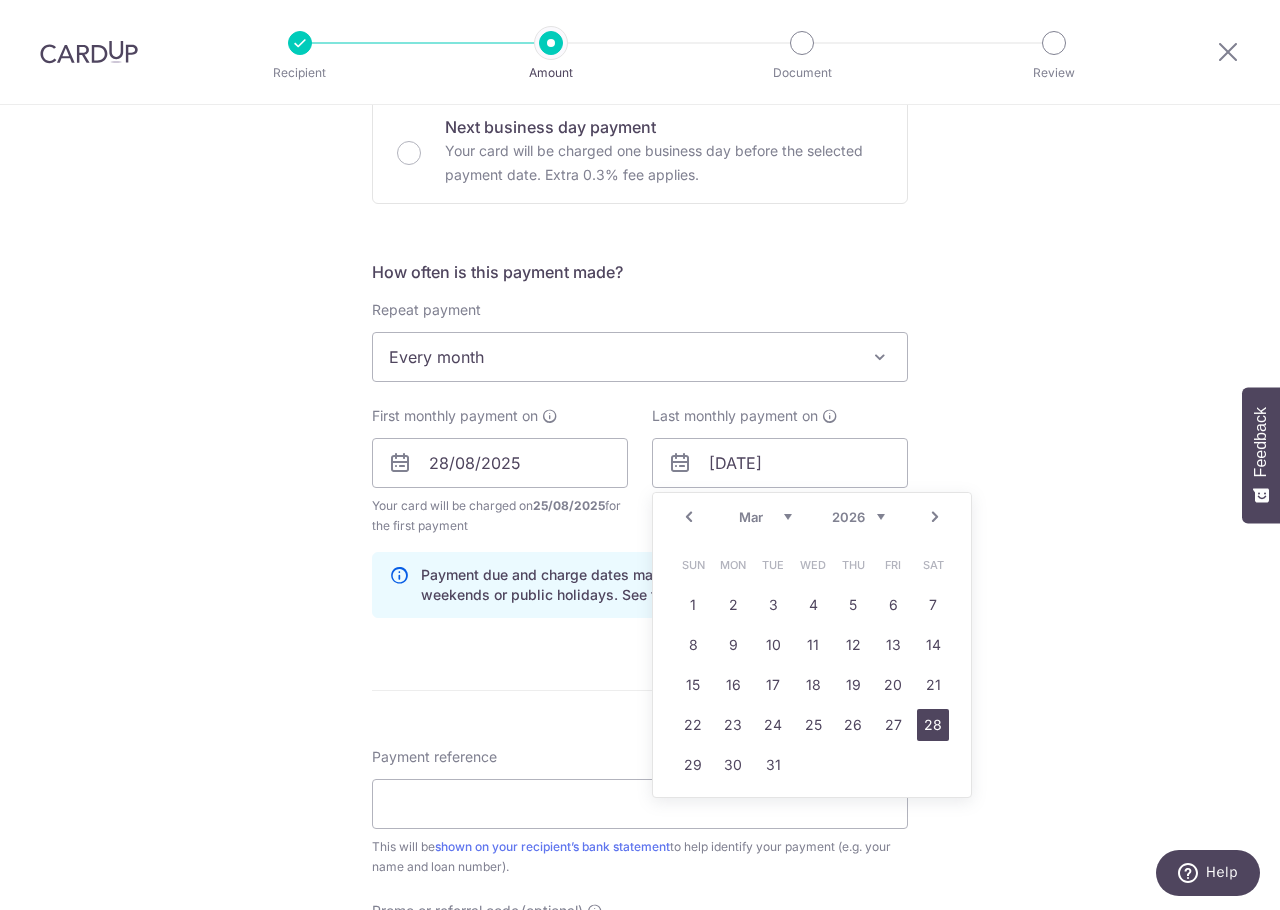 click on "28" at bounding box center [933, 725] 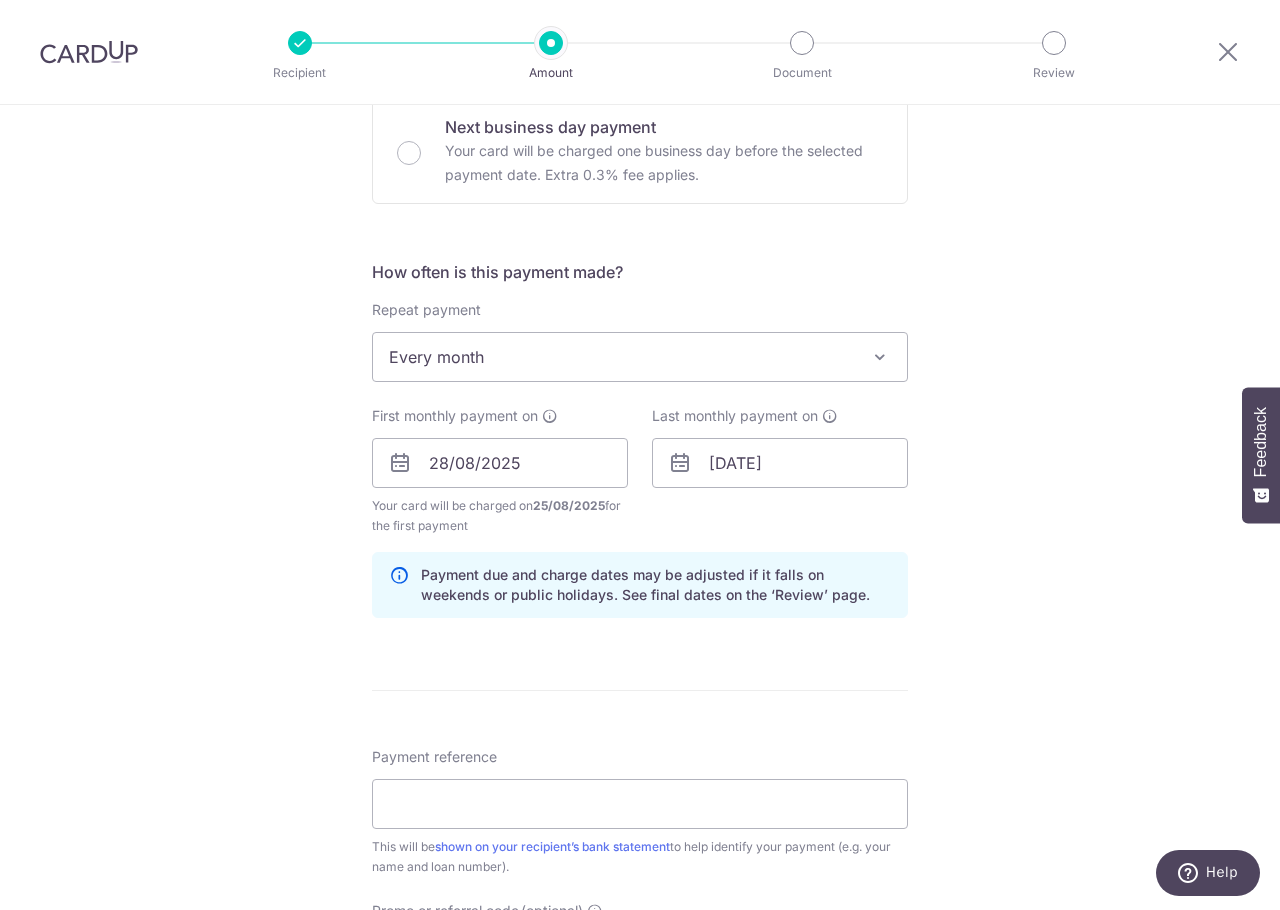 click on "Tell us more about your payment
Enter payment amount
SGD
2,208.50
2208.50
Select Card
Select option
Add credit card
Your Cards
**** 0656
Secure 256-bit SSL
Text
New card details
Card
Secure 256-bit SSL" at bounding box center [640, 441] 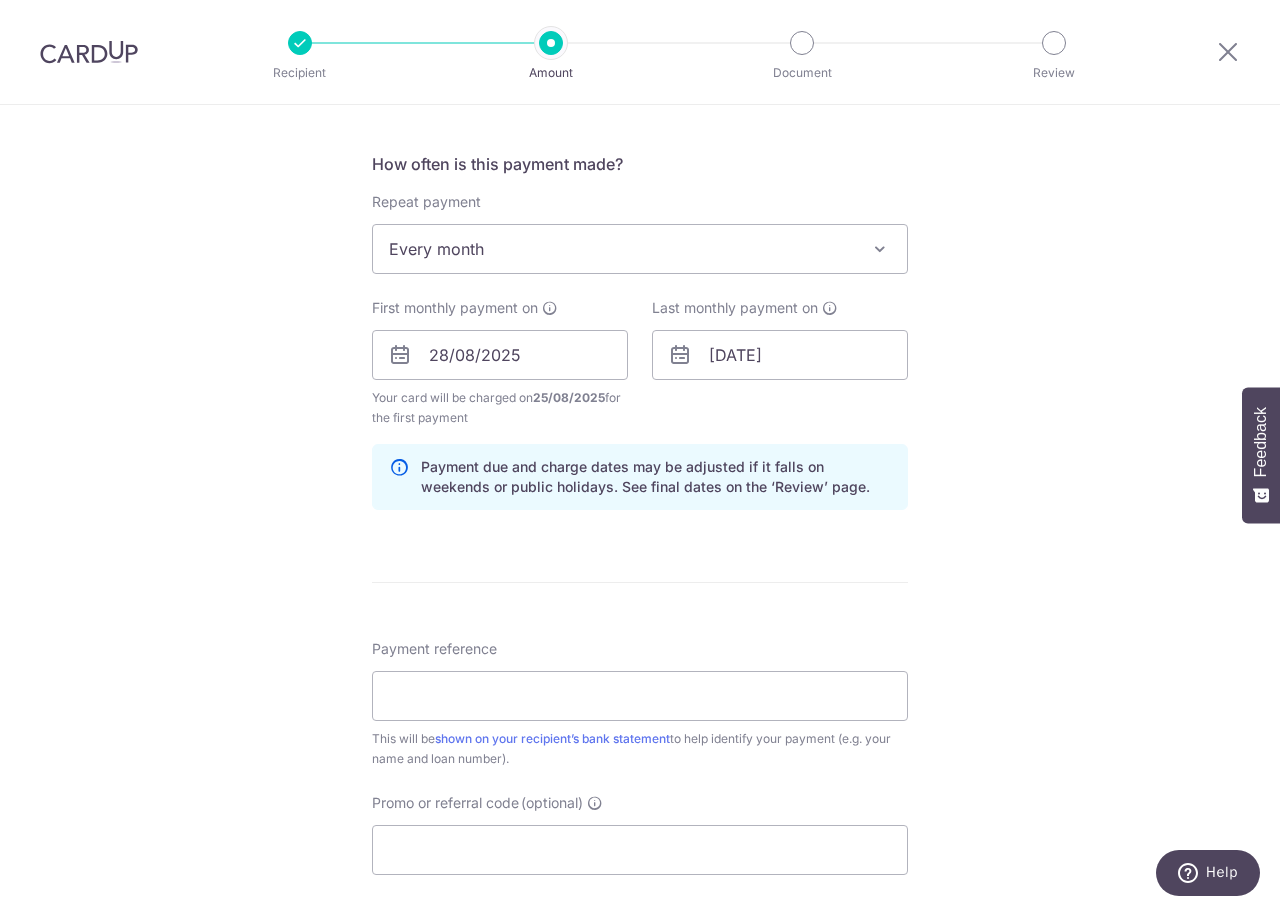 scroll, scrollTop: 729, scrollLeft: 0, axis: vertical 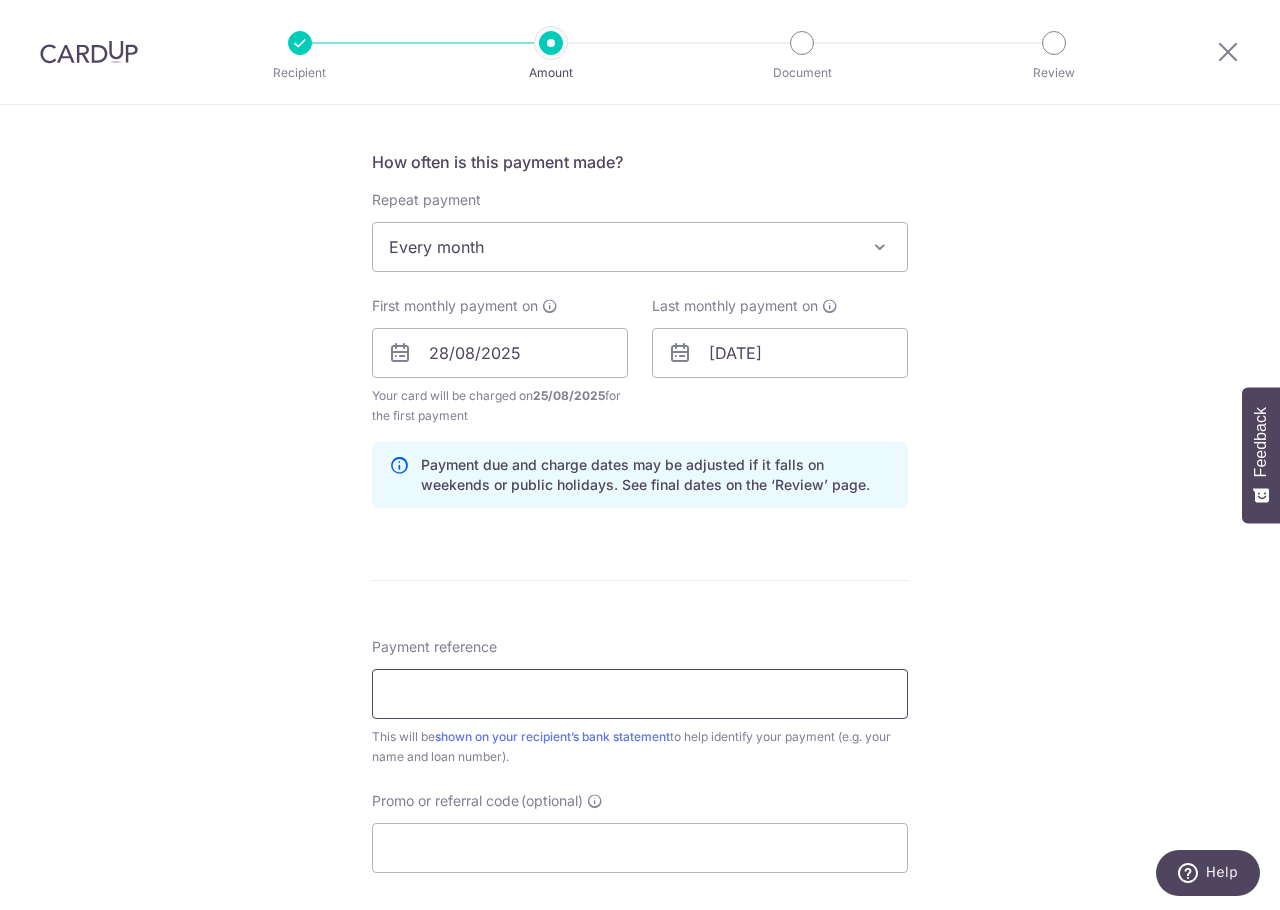 click on "Payment reference" at bounding box center (640, 694) 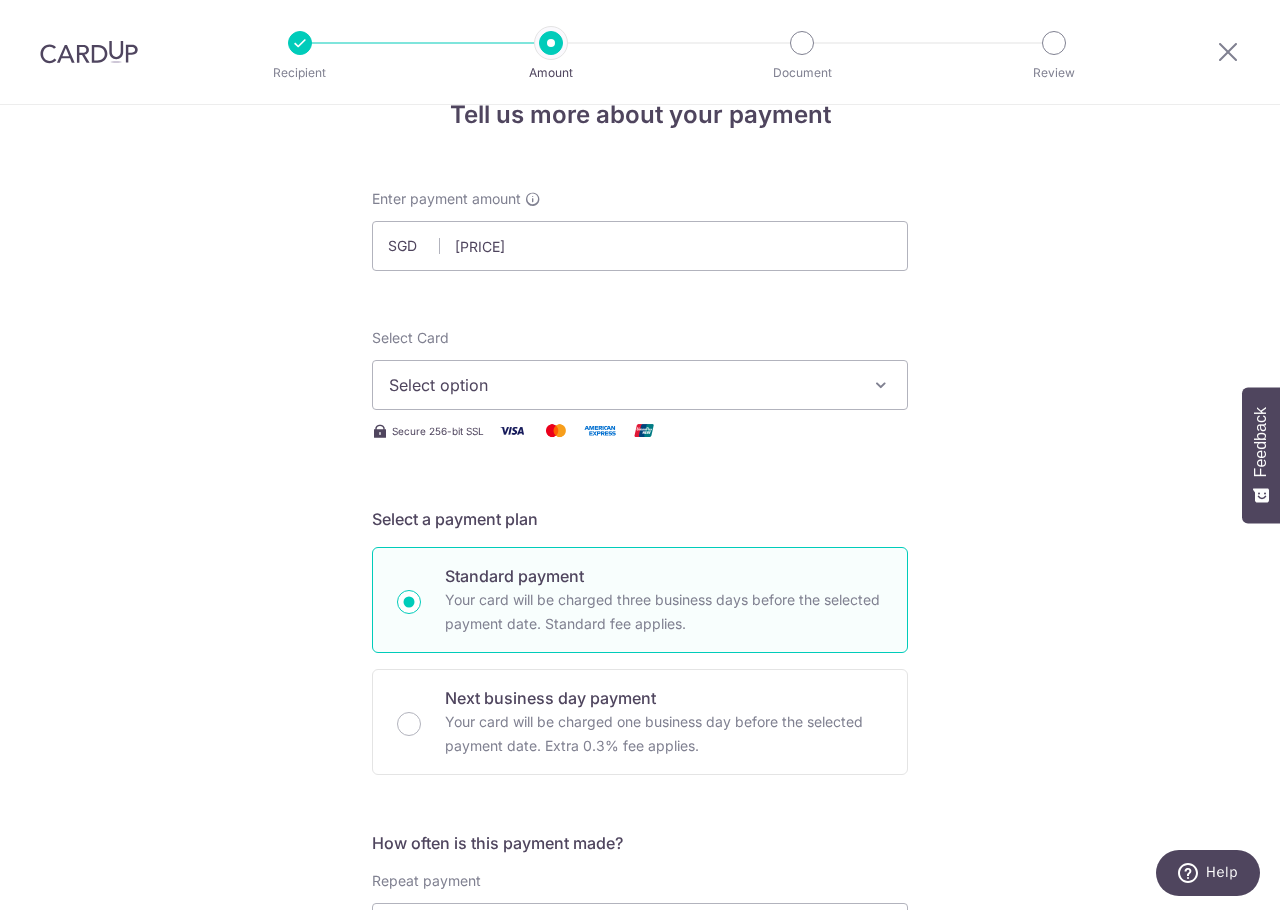 scroll, scrollTop: 0, scrollLeft: 0, axis: both 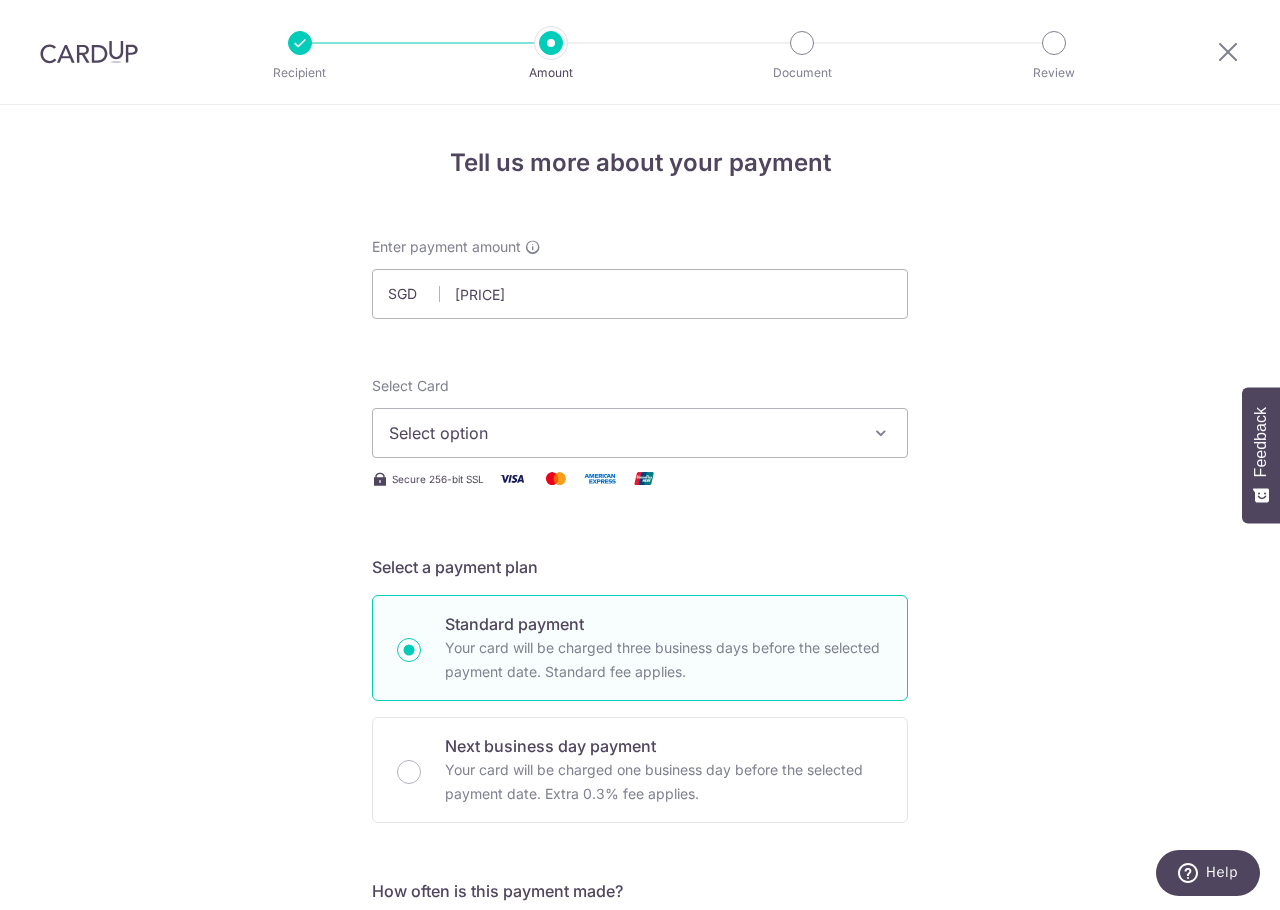 click on "Select option" at bounding box center [640, 433] 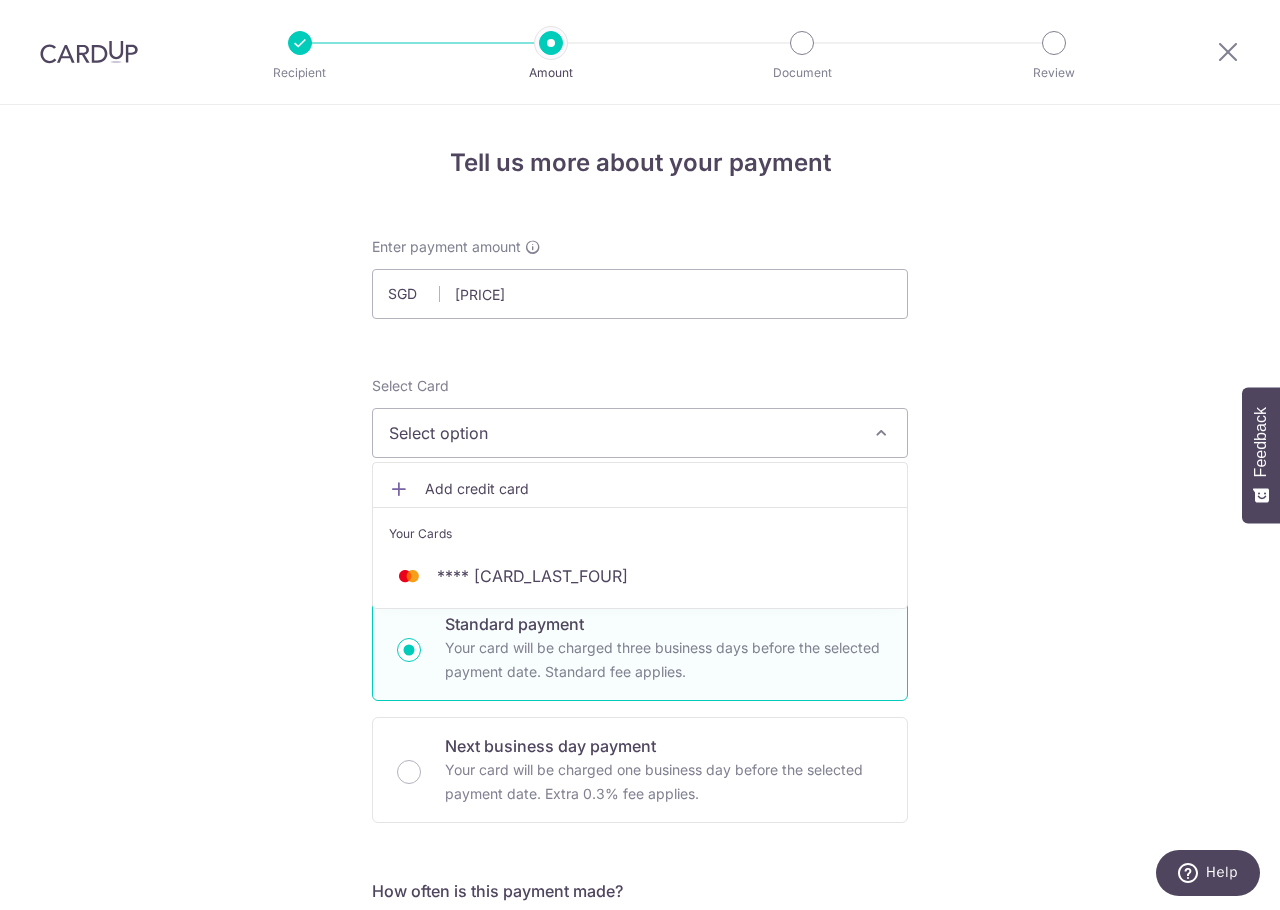 click on "Add credit card" at bounding box center [658, 489] 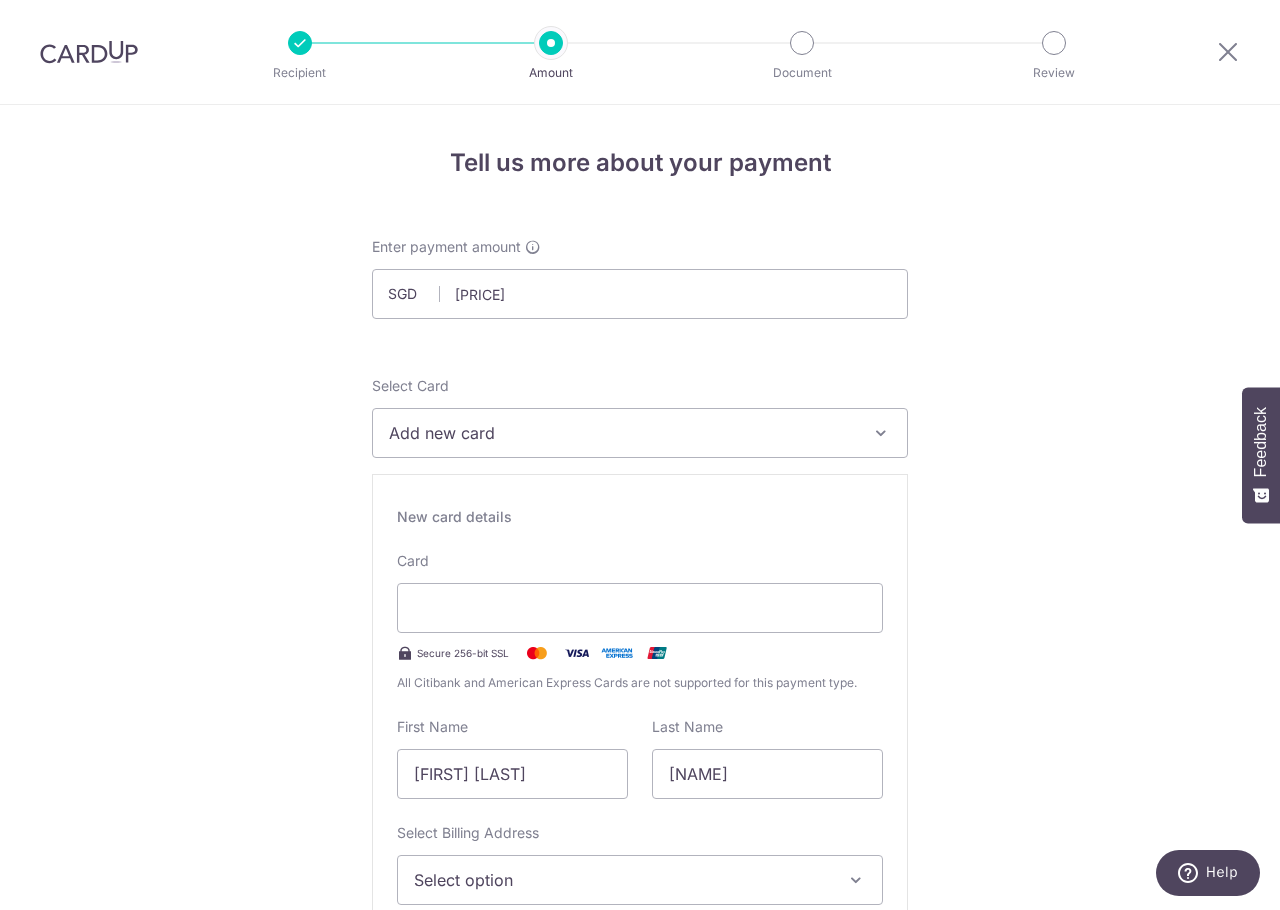 click on "Tell us more about your payment
Enter payment amount
SGD
2,208.50
2208.50
Select Card
Add new card
Add credit card
Your Cards
**** 0656
Secure 256-bit SSL
Text
New card details
Card
Secure 256-bit SSL" at bounding box center [640, 1325] 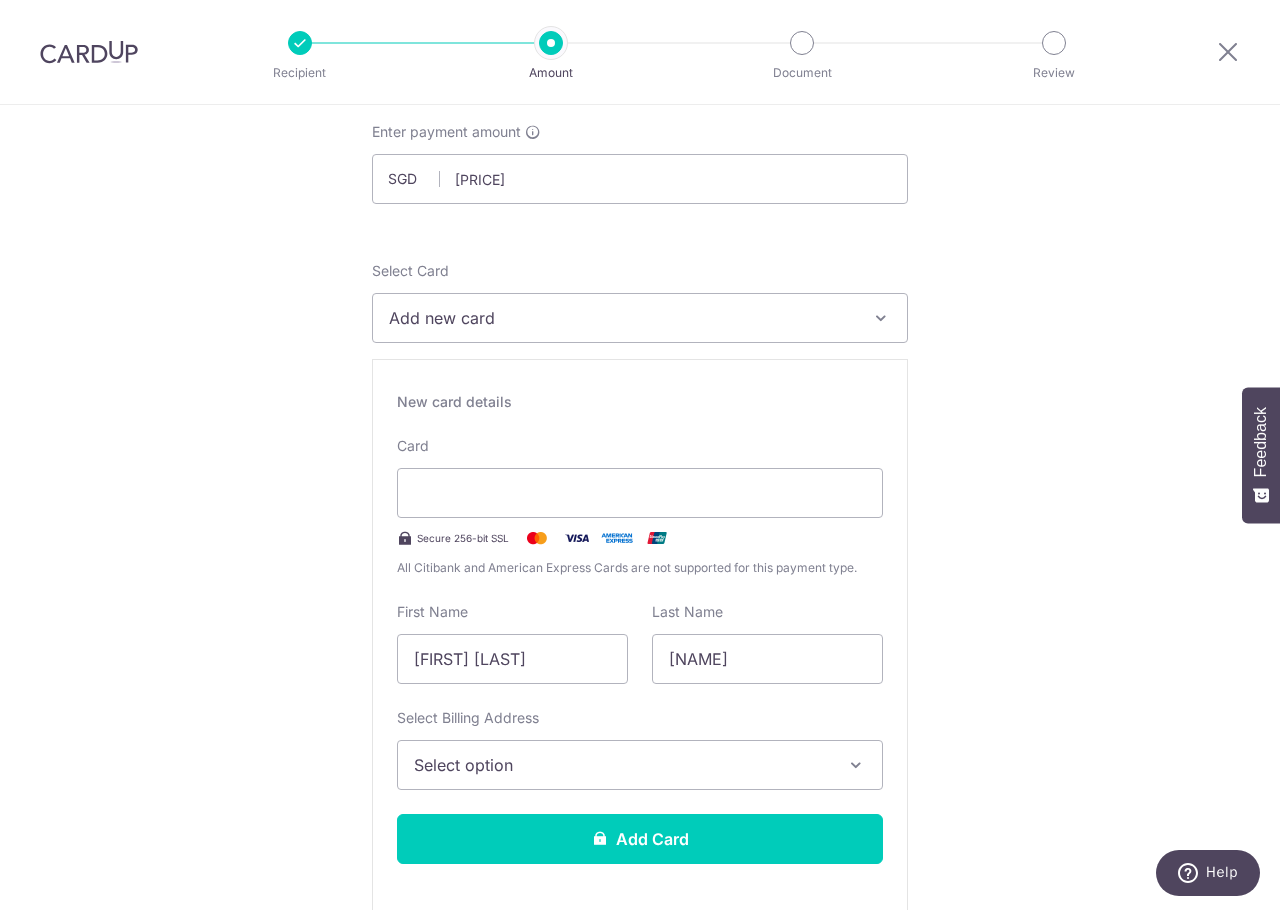 scroll, scrollTop: 121, scrollLeft: 0, axis: vertical 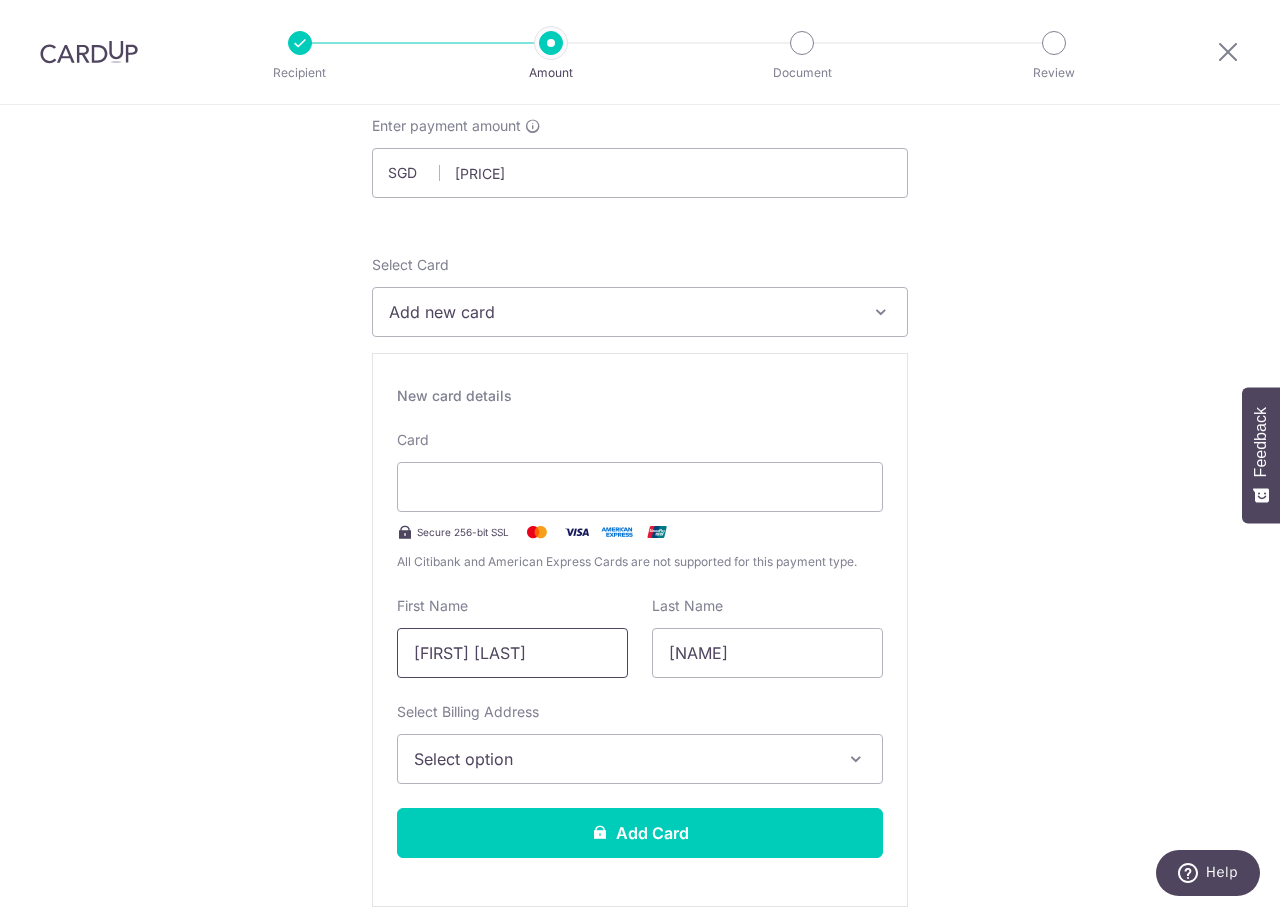click on "Goh Jian Hong" at bounding box center (512, 653) 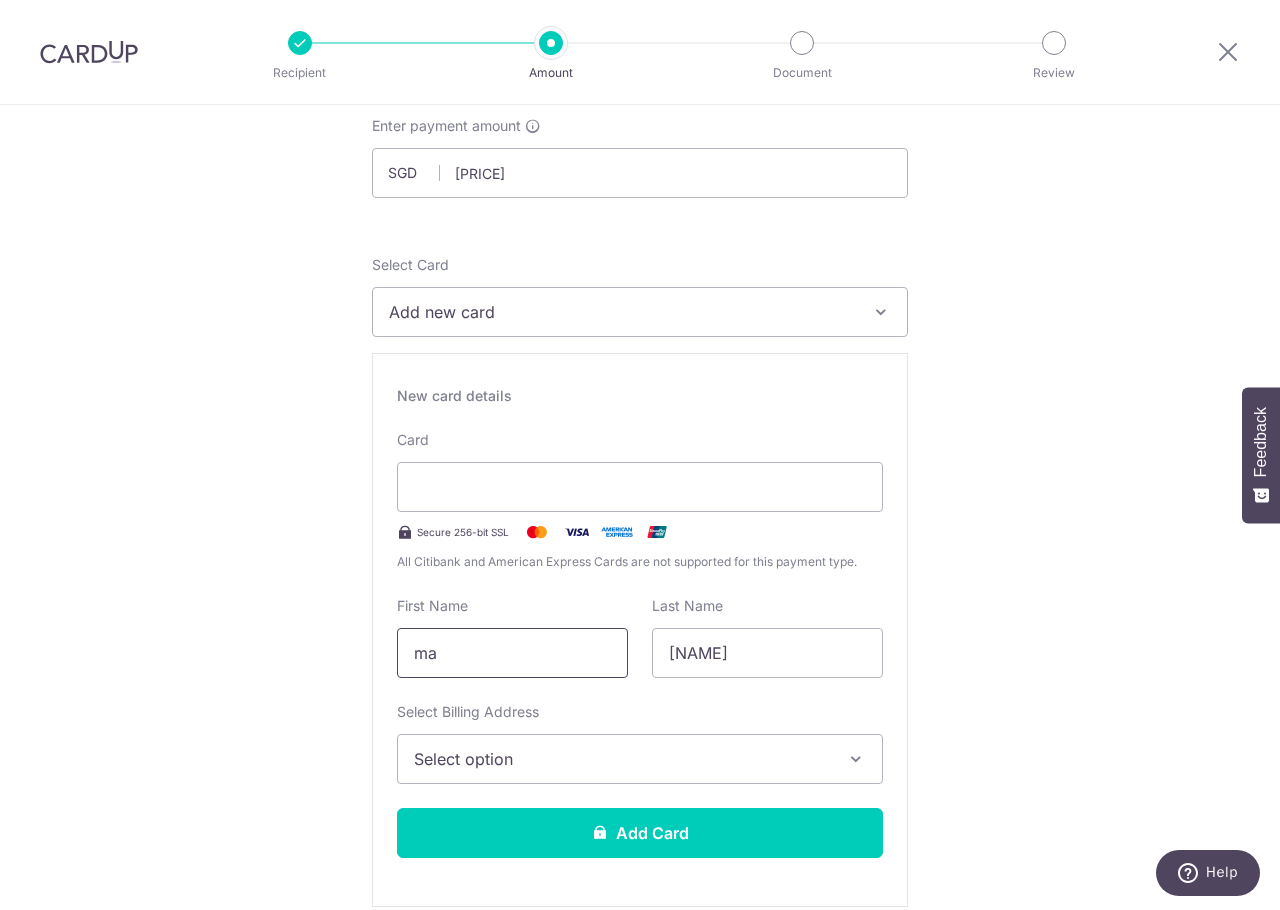 type on "maX" 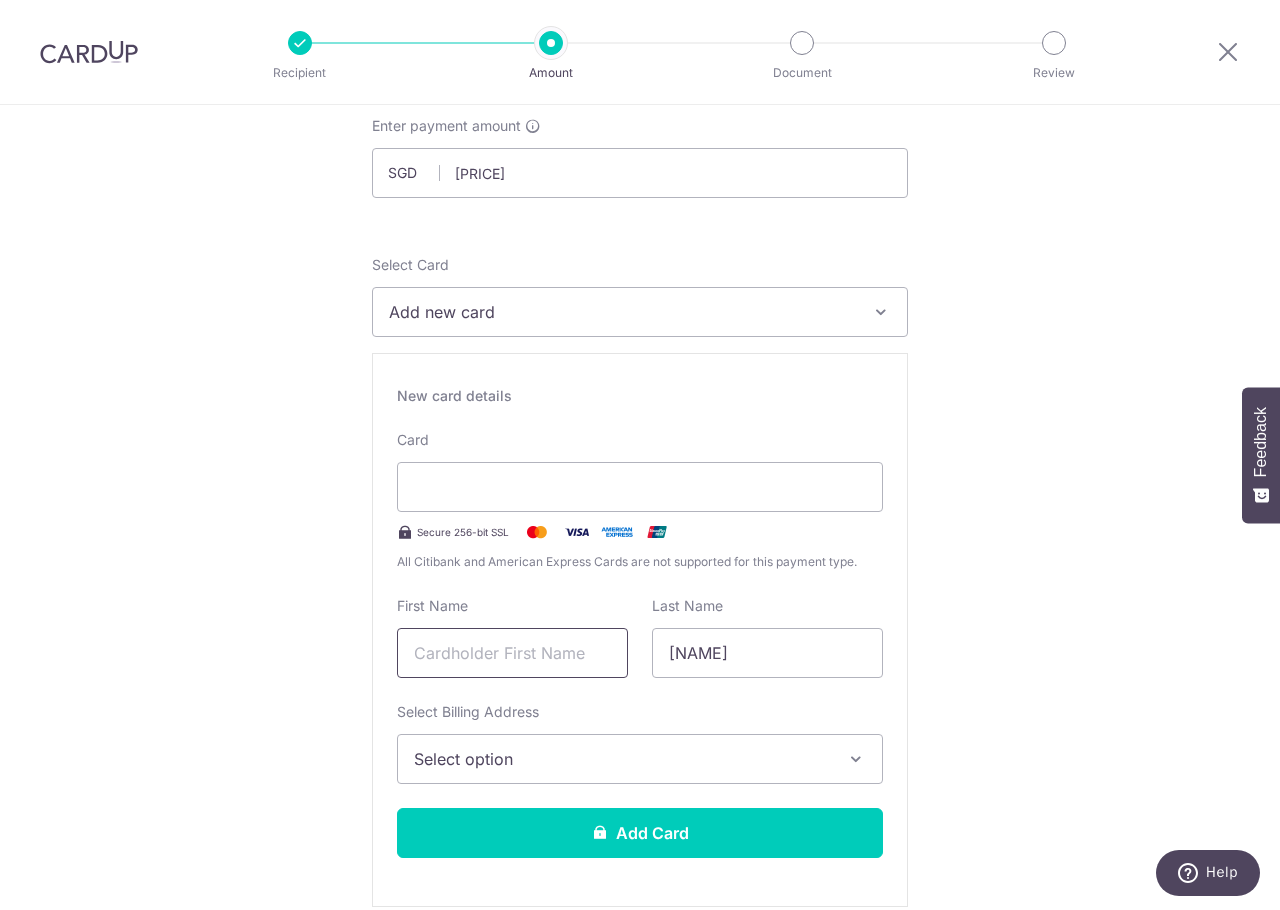 type on "m" 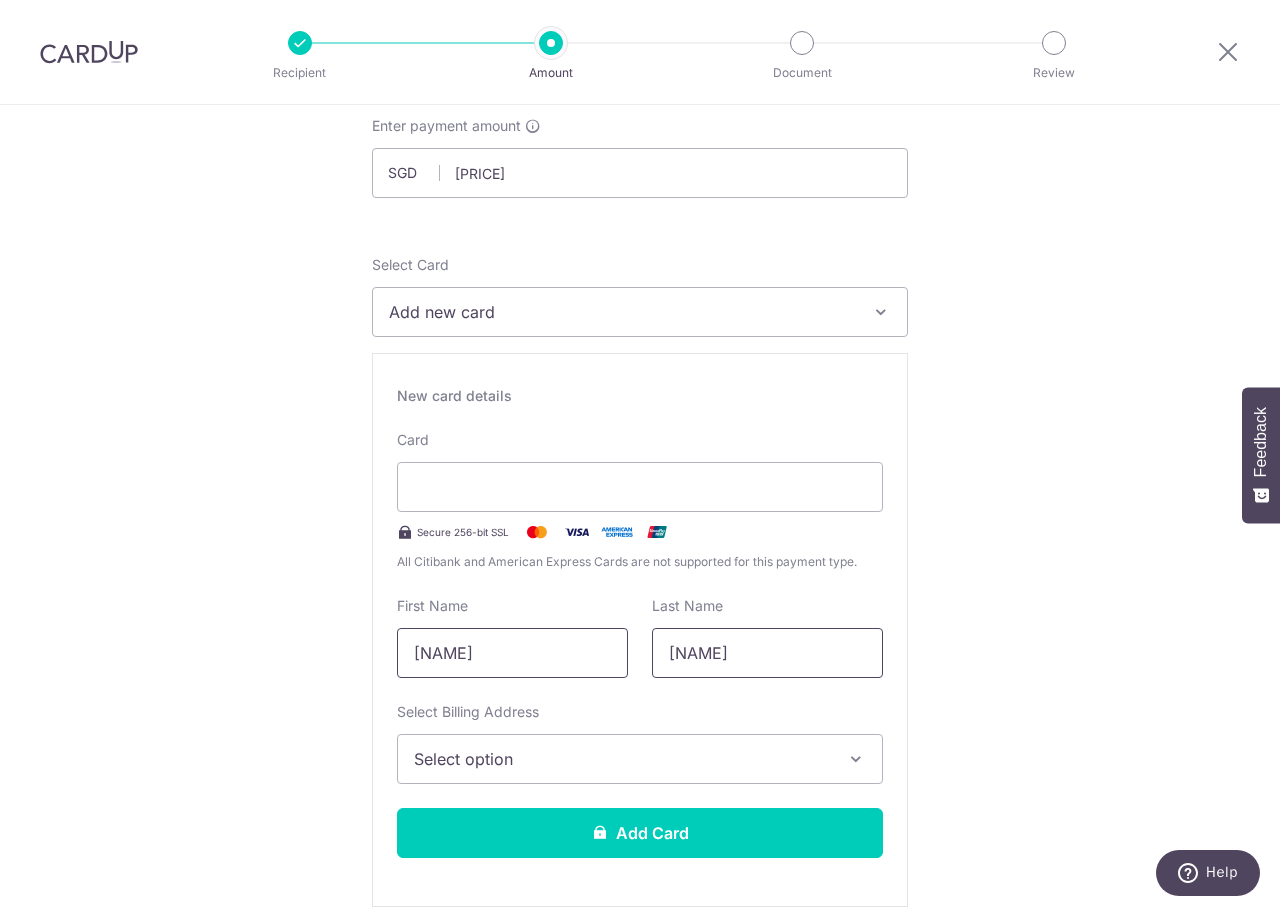 type on "Max" 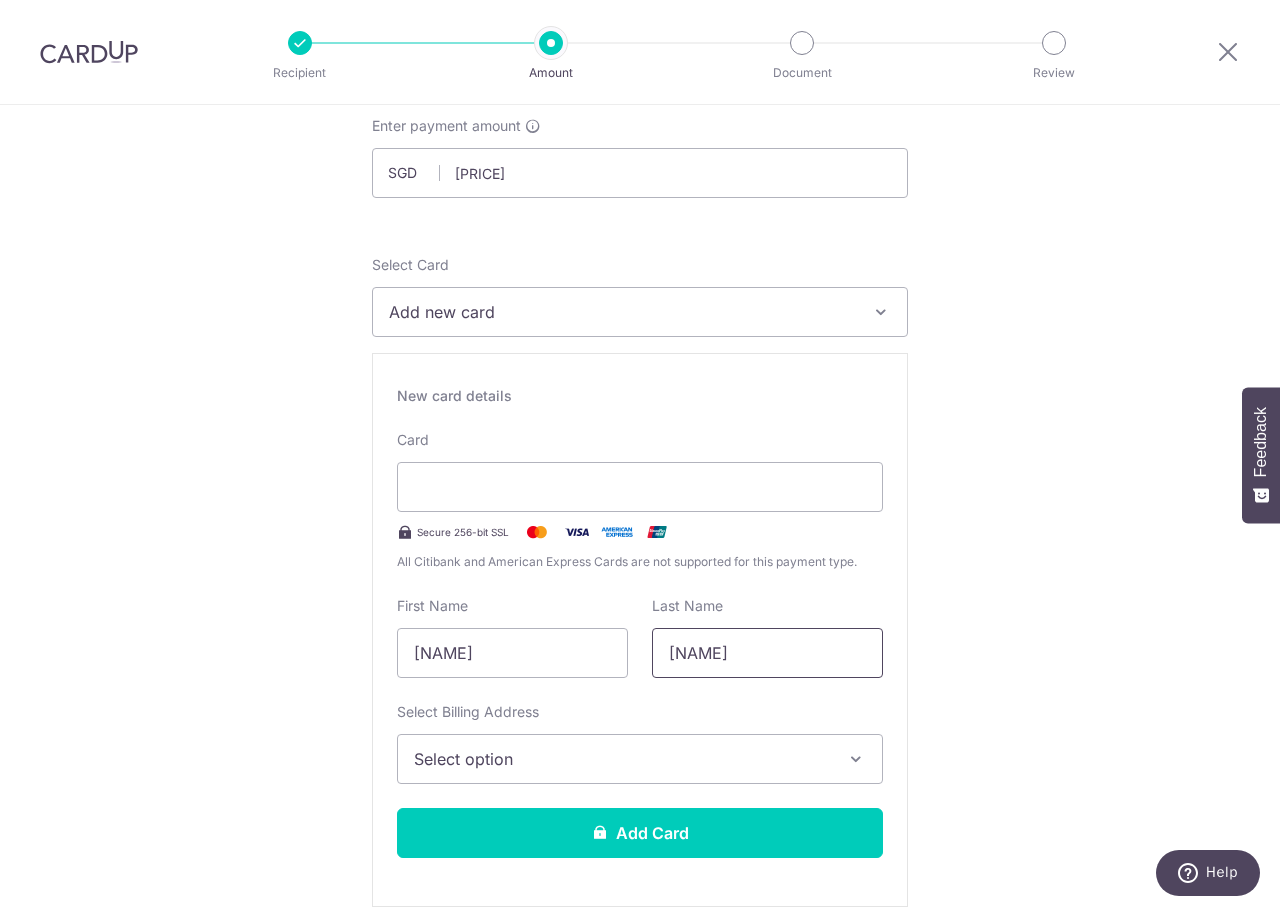 click on "Max" at bounding box center (767, 653) 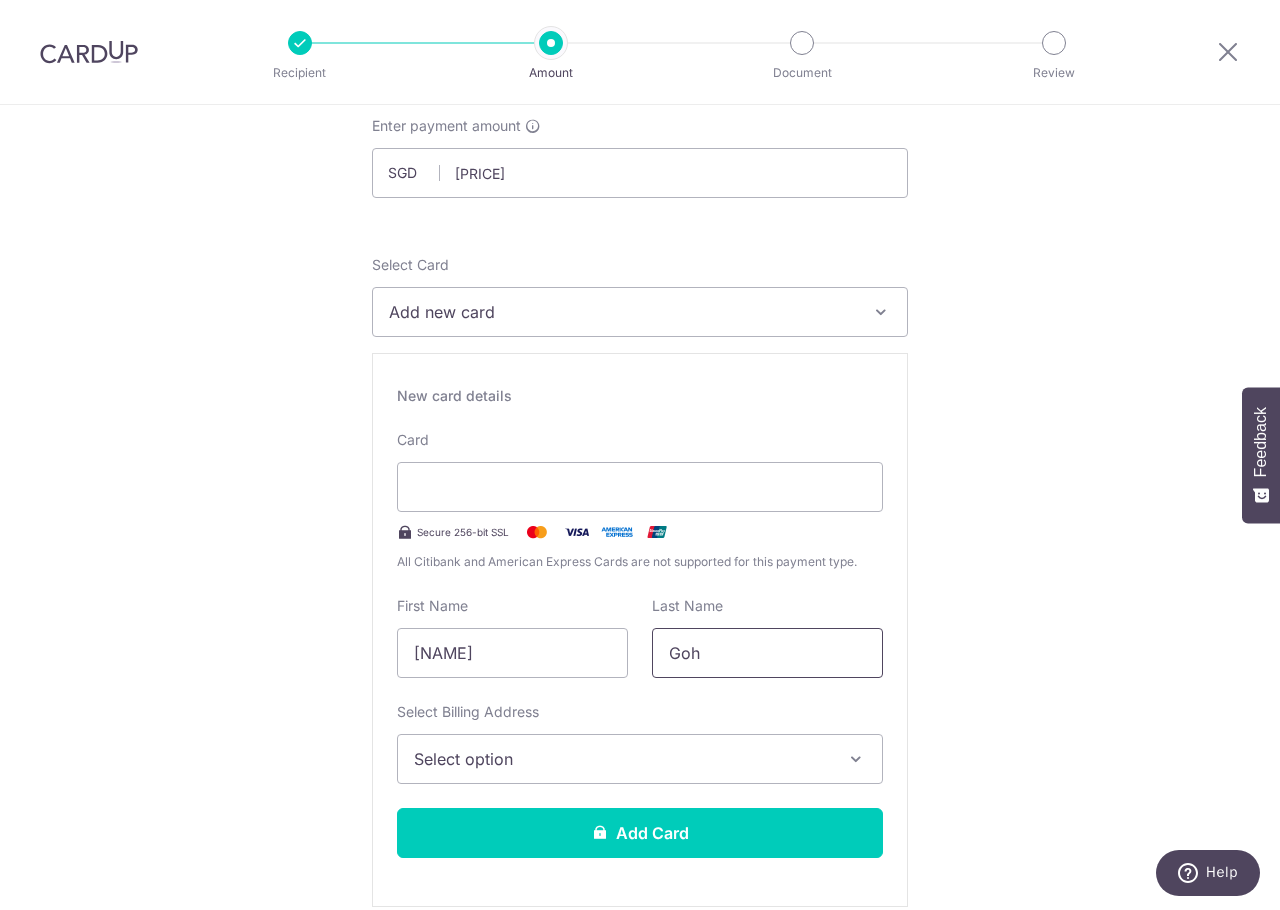 type on "Goh" 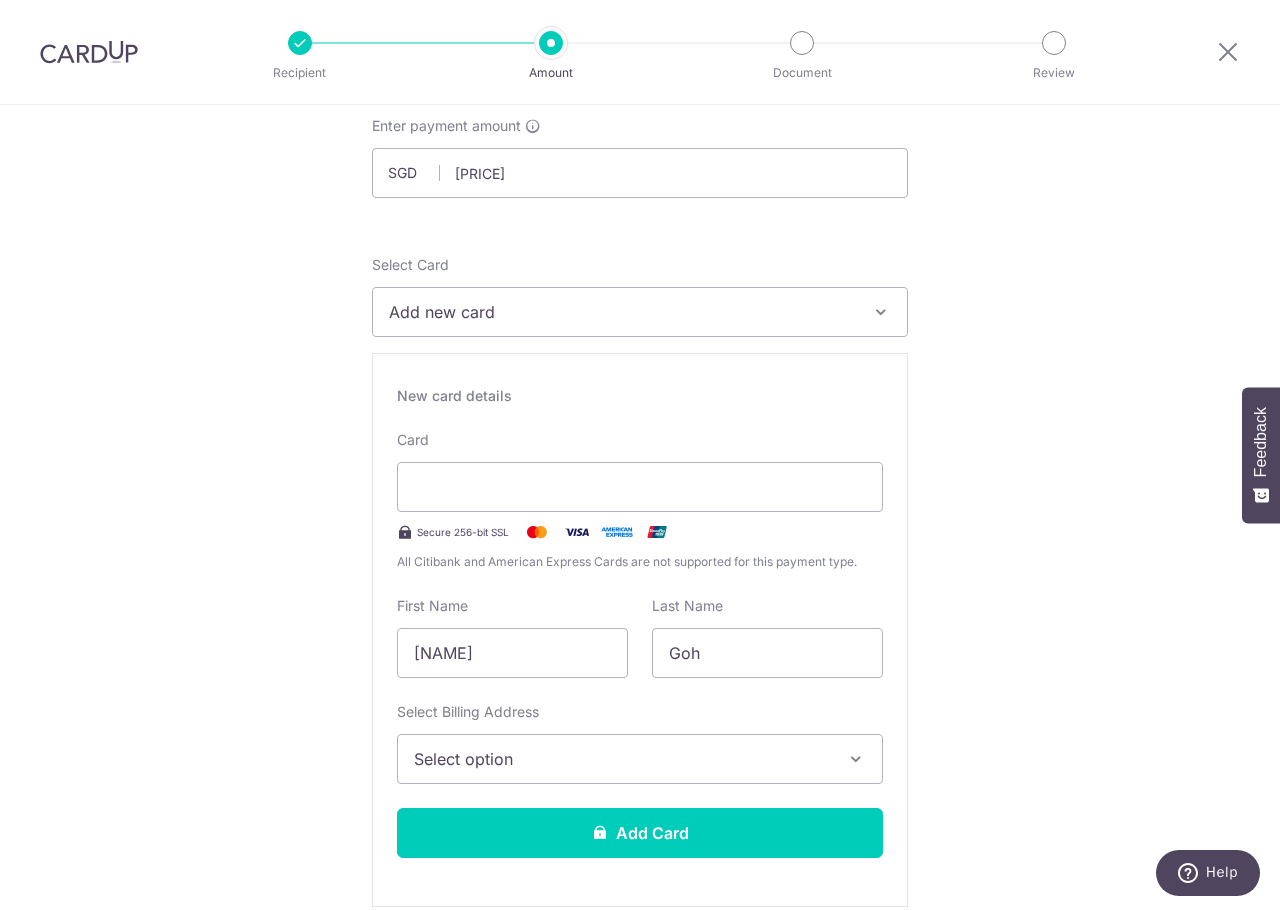 click on "Tell us more about your payment
Enter payment amount
SGD
2,208.50
2208.50
Select Card
Add new card
Add credit card
Your Cards
**** 0656
Secure 256-bit SSL
Text
New card details
Card
Secure 256-bit SSL" at bounding box center [640, 1204] 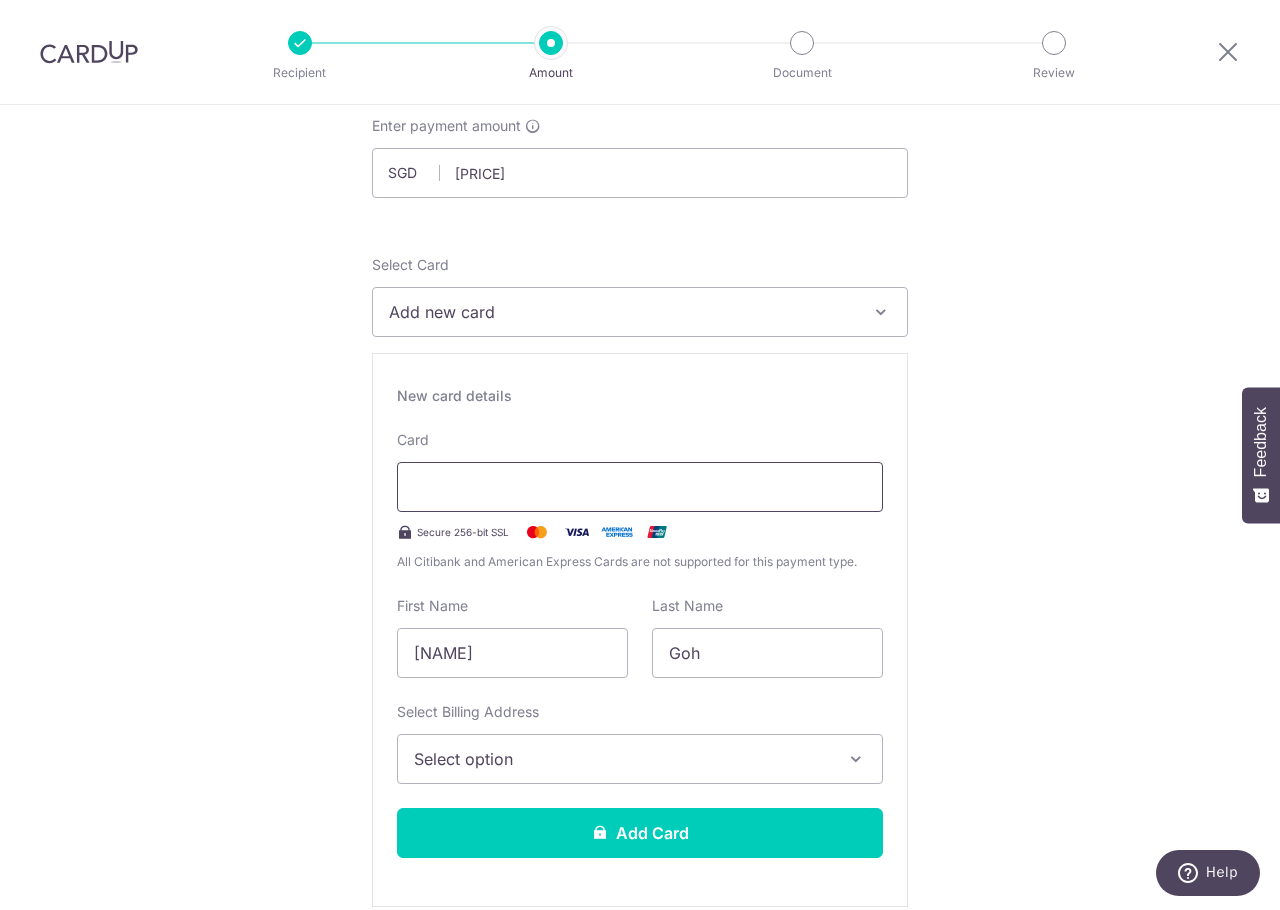 click at bounding box center [640, 487] 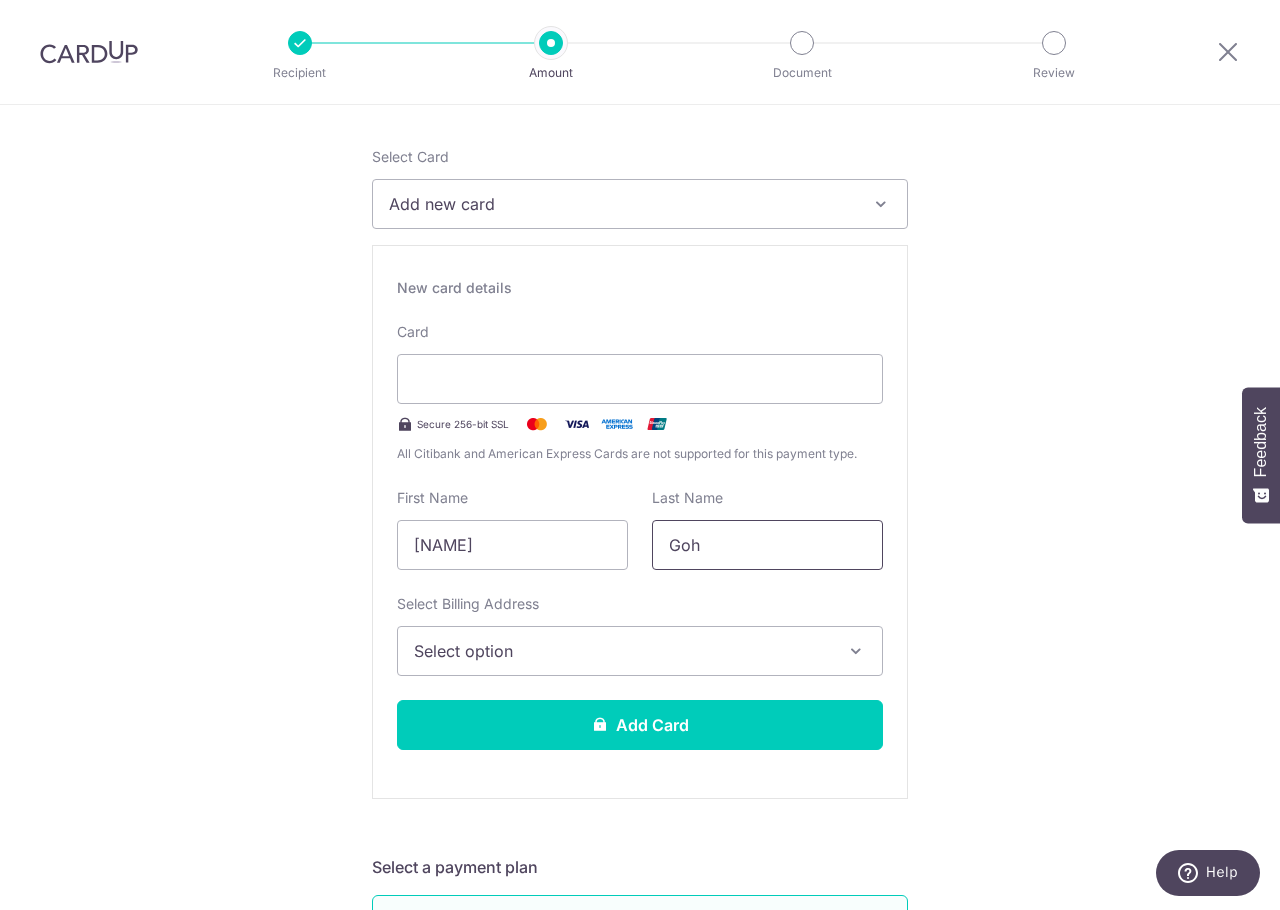 scroll, scrollTop: 404, scrollLeft: 0, axis: vertical 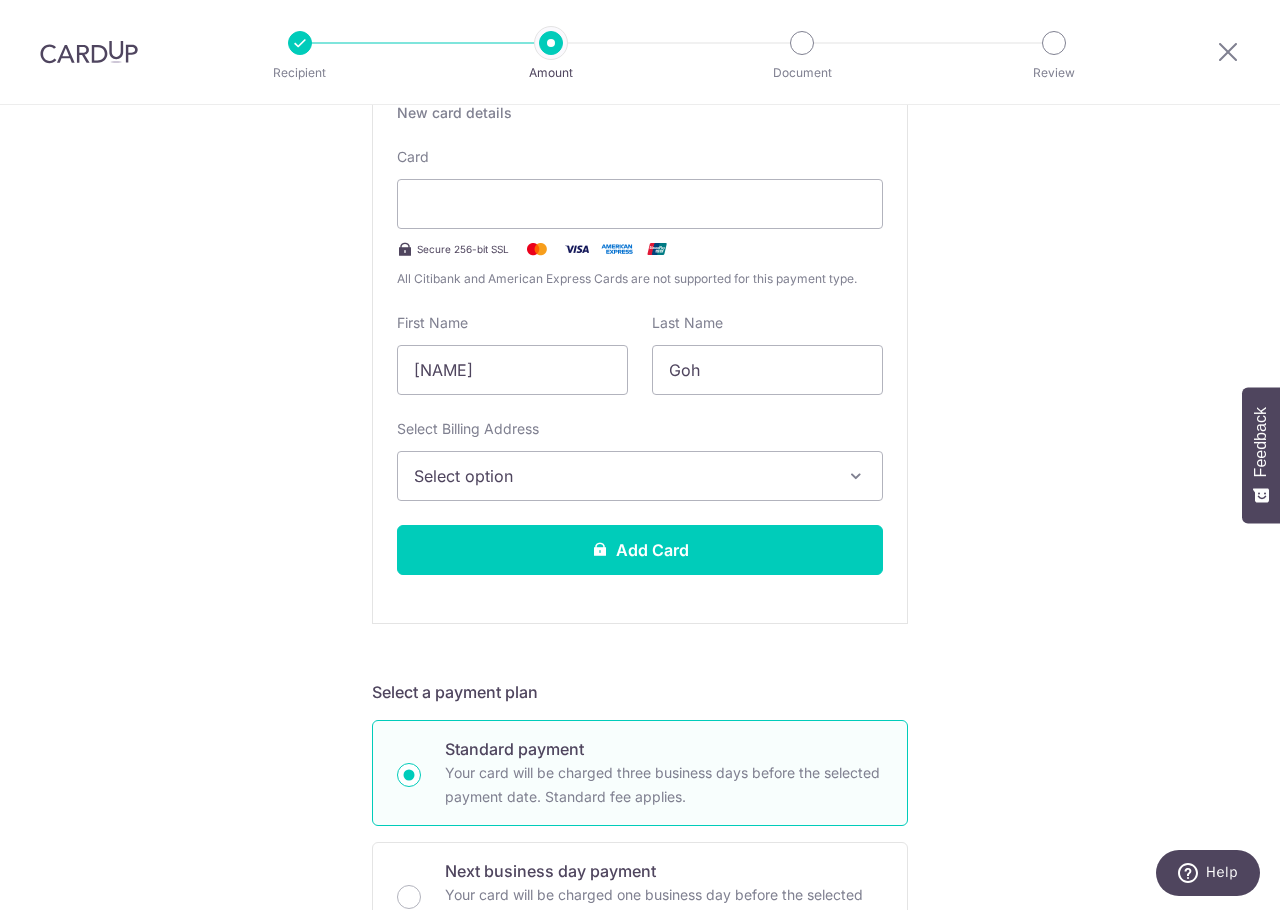 click on "Select option" at bounding box center [622, 476] 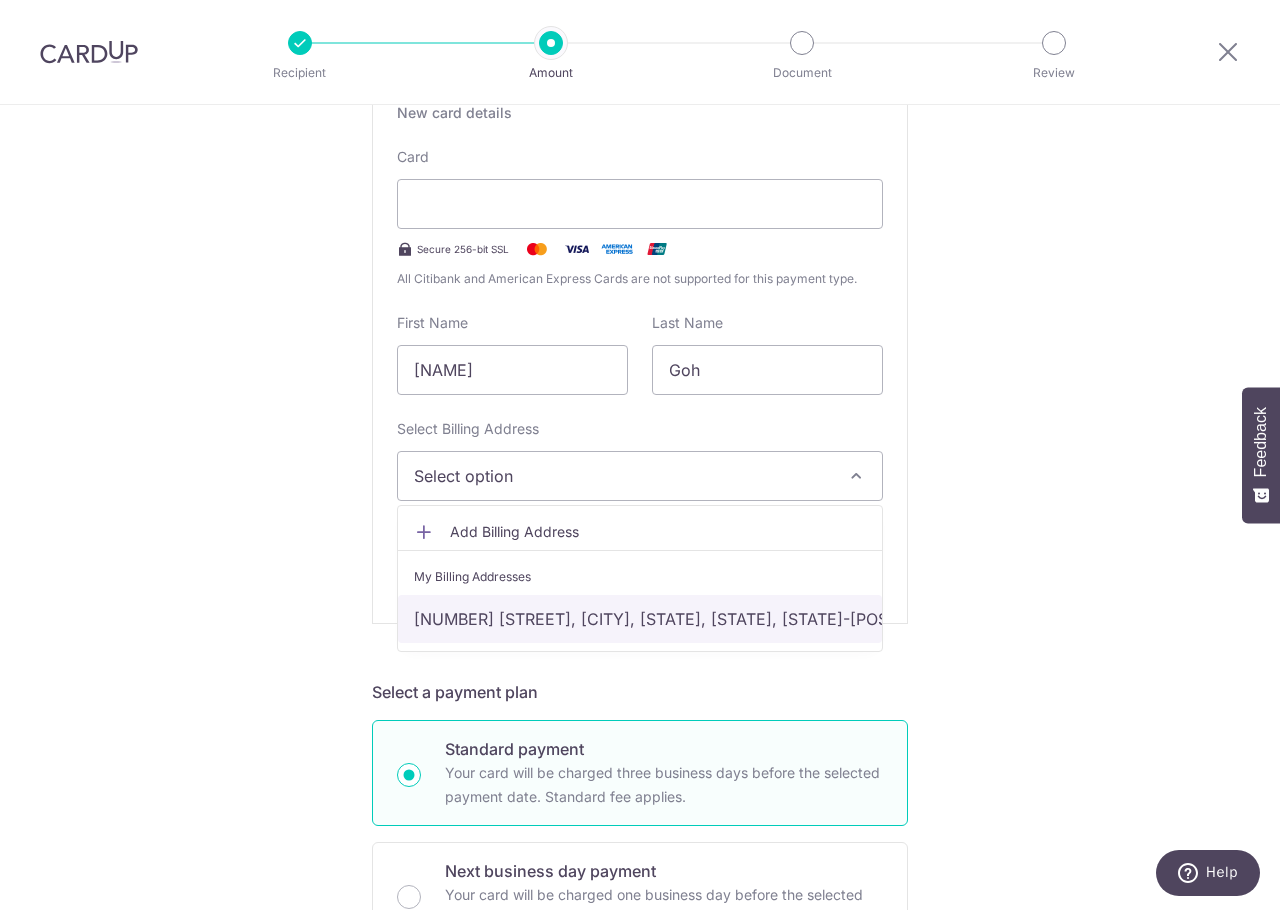 click on "67 Tampines Central 7, #09-35, Singapore, Singapore, Singapore-528598" at bounding box center [640, 619] 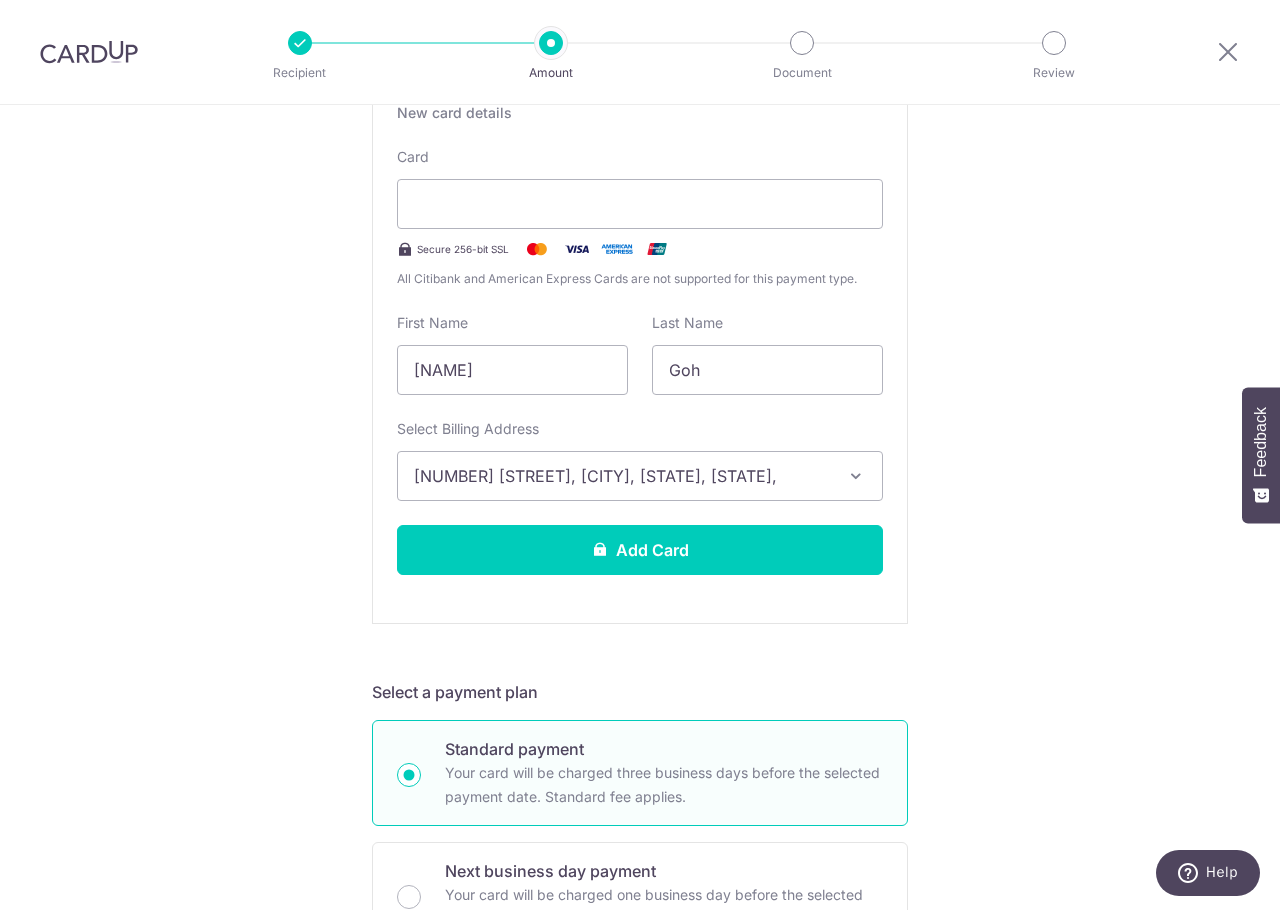 click on "Tell us more about your payment
Enter payment amount
SGD
2,208.50
2208.50
Select Card
Add new card
Add credit card
Your Cards
**** 0656
Secure 256-bit SSL
Text
New card details
Card
Secure 256-bit SSL" at bounding box center [640, 921] 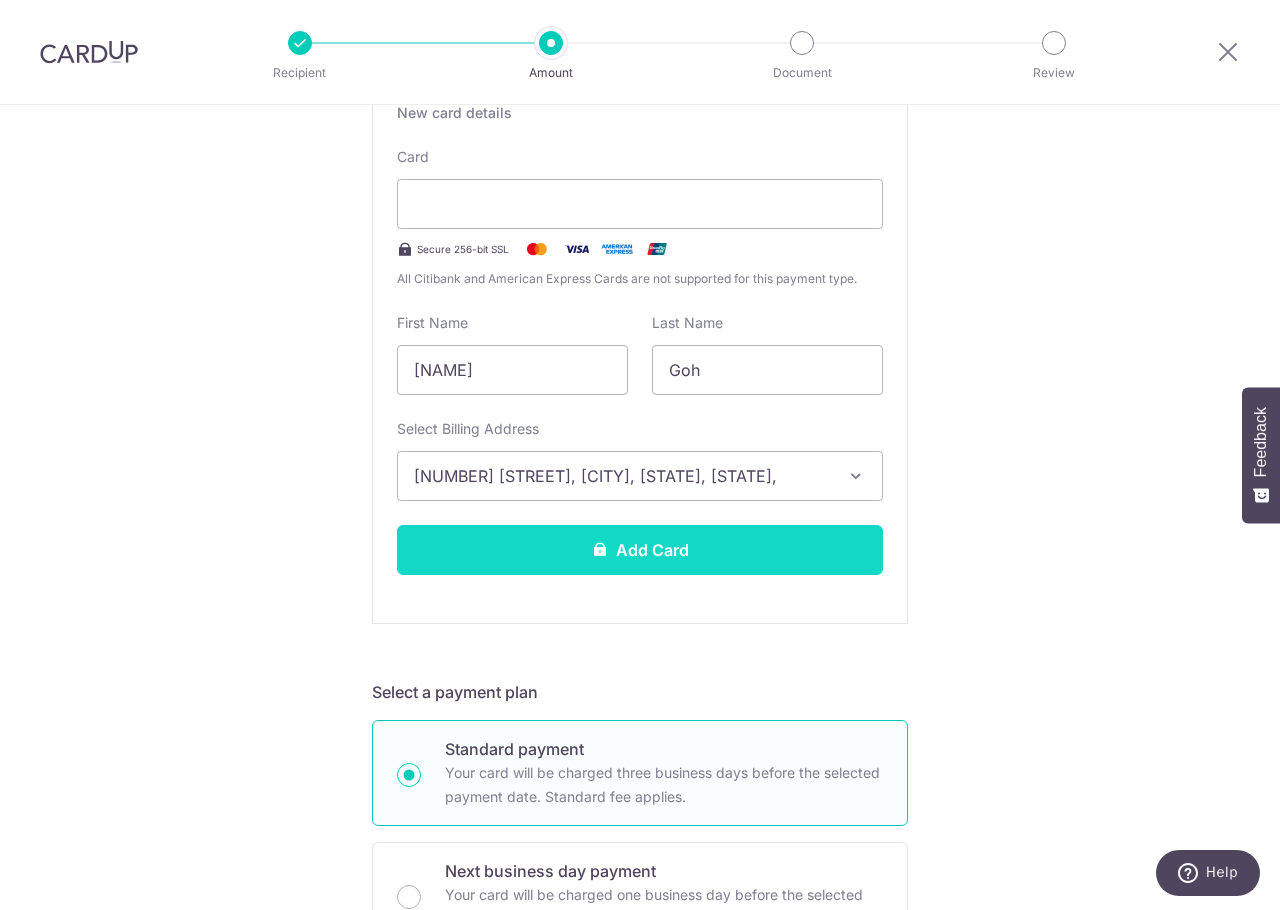 click on "Add Card" at bounding box center [640, 550] 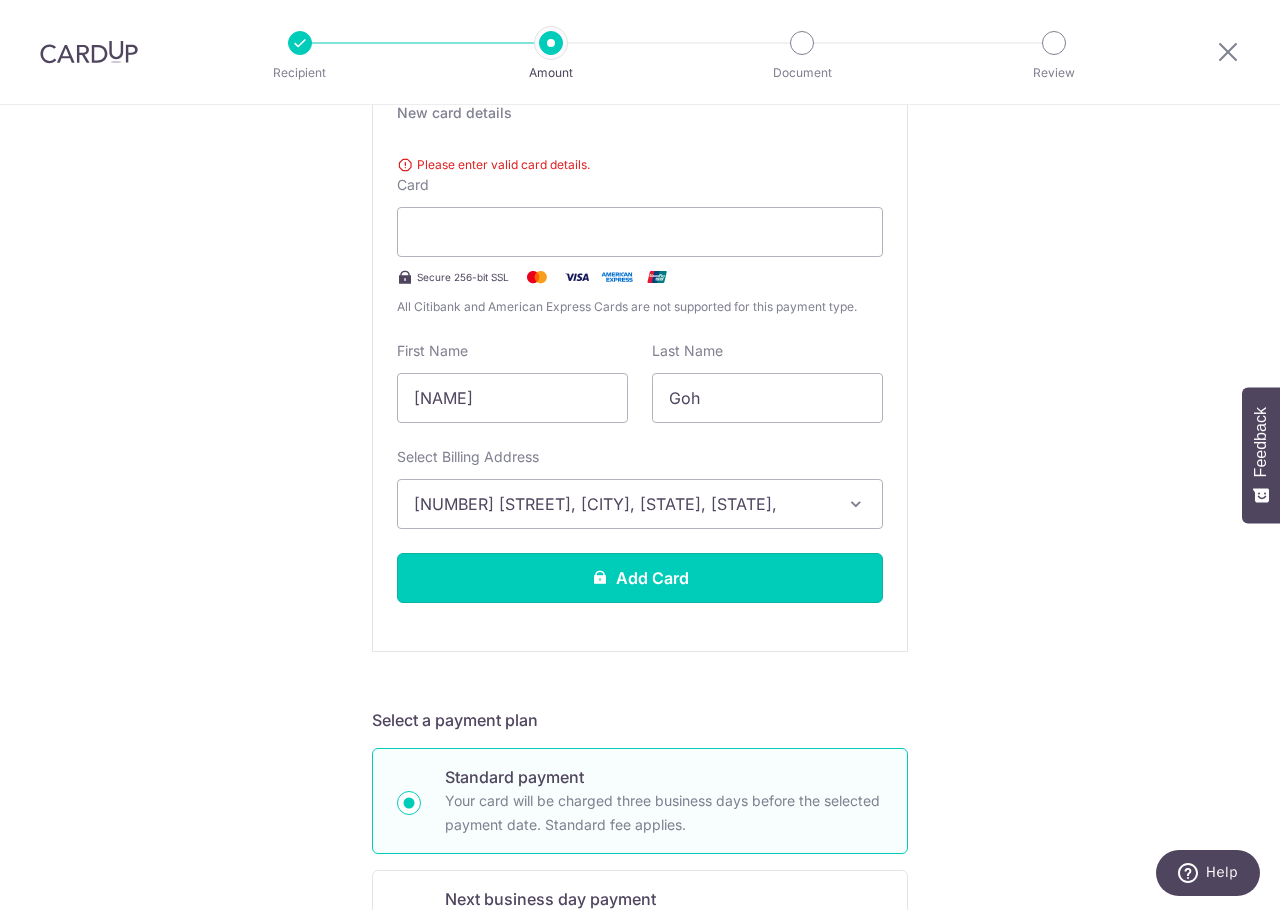 type 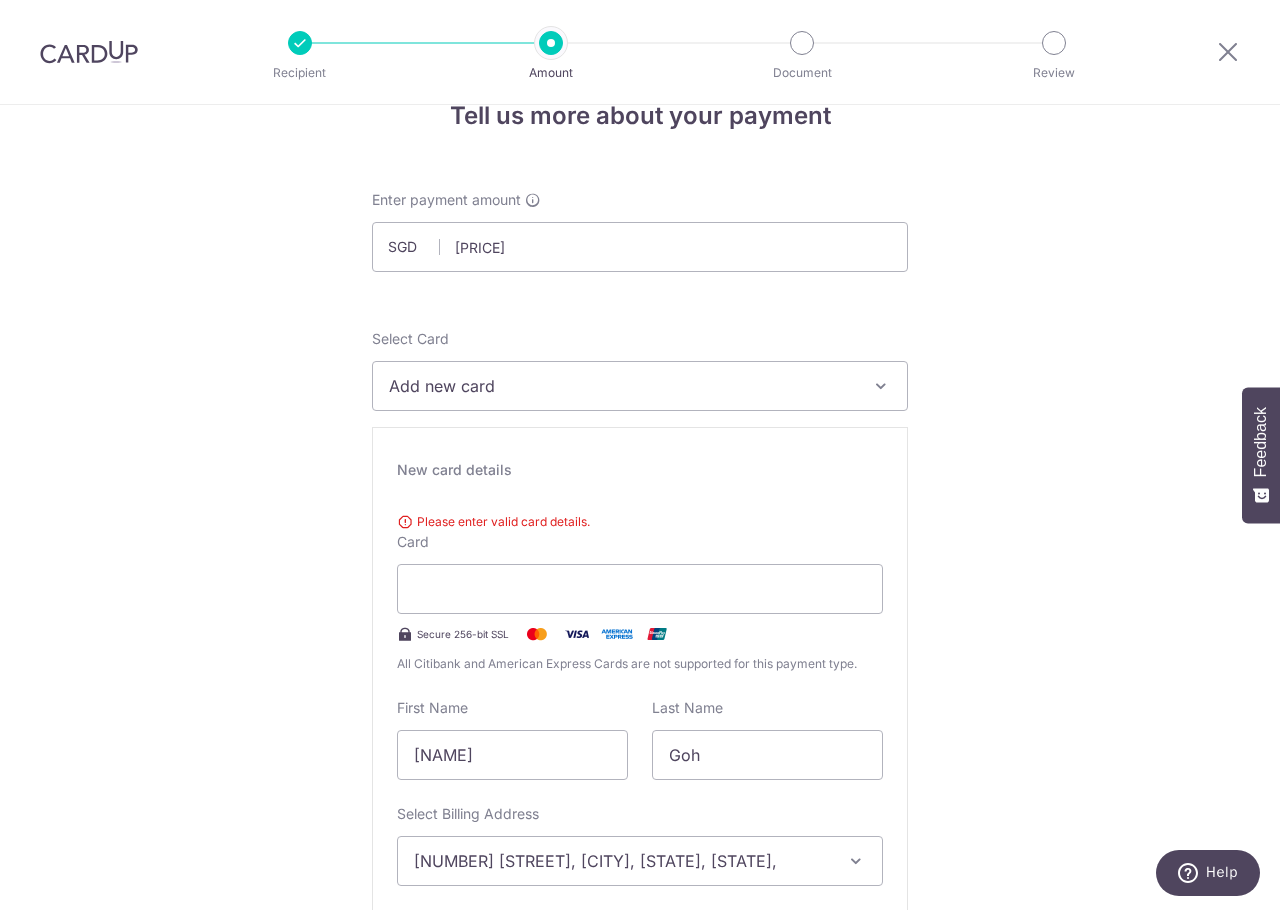 scroll, scrollTop: 0, scrollLeft: 0, axis: both 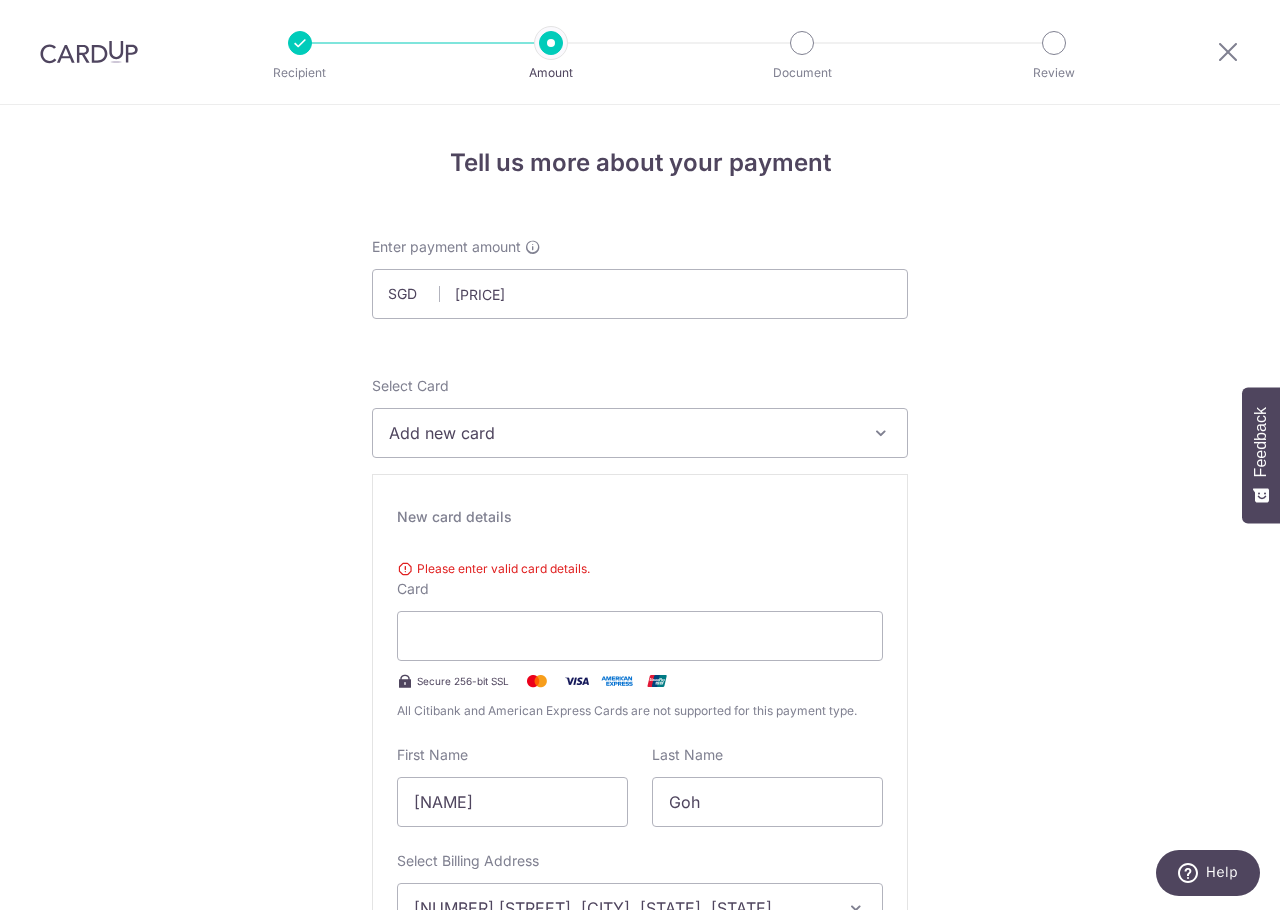 click on "Tell us more about your payment
Enter payment amount
SGD
2,208.50
2208.50
Select Card
Add new card
Add credit card
Your Cards
**** 0656
Secure 256-bit SSL
Text
New card details
Please enter valid card details.
Card
Secure 256-bit SSL" at bounding box center [640, 1339] 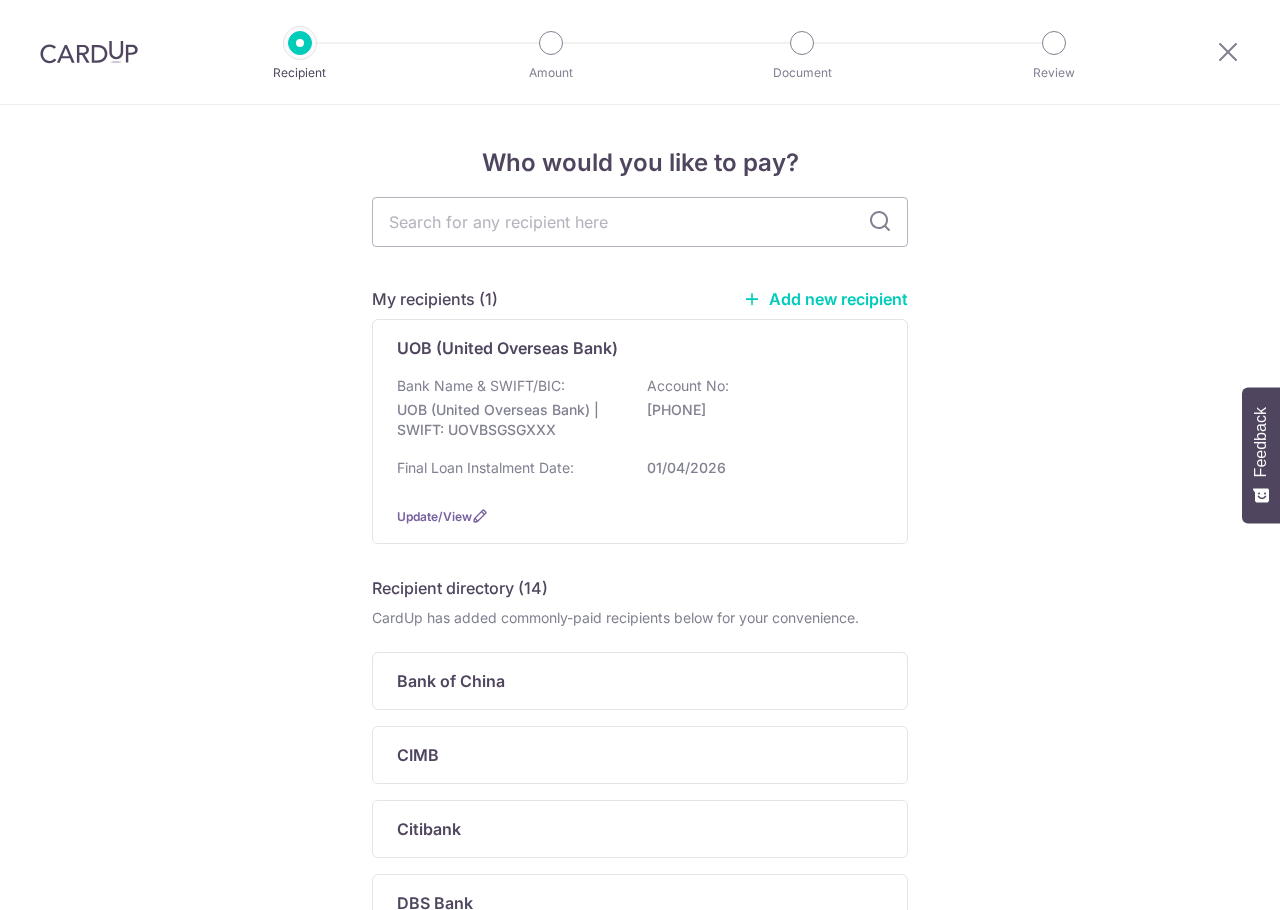 scroll, scrollTop: 0, scrollLeft: 0, axis: both 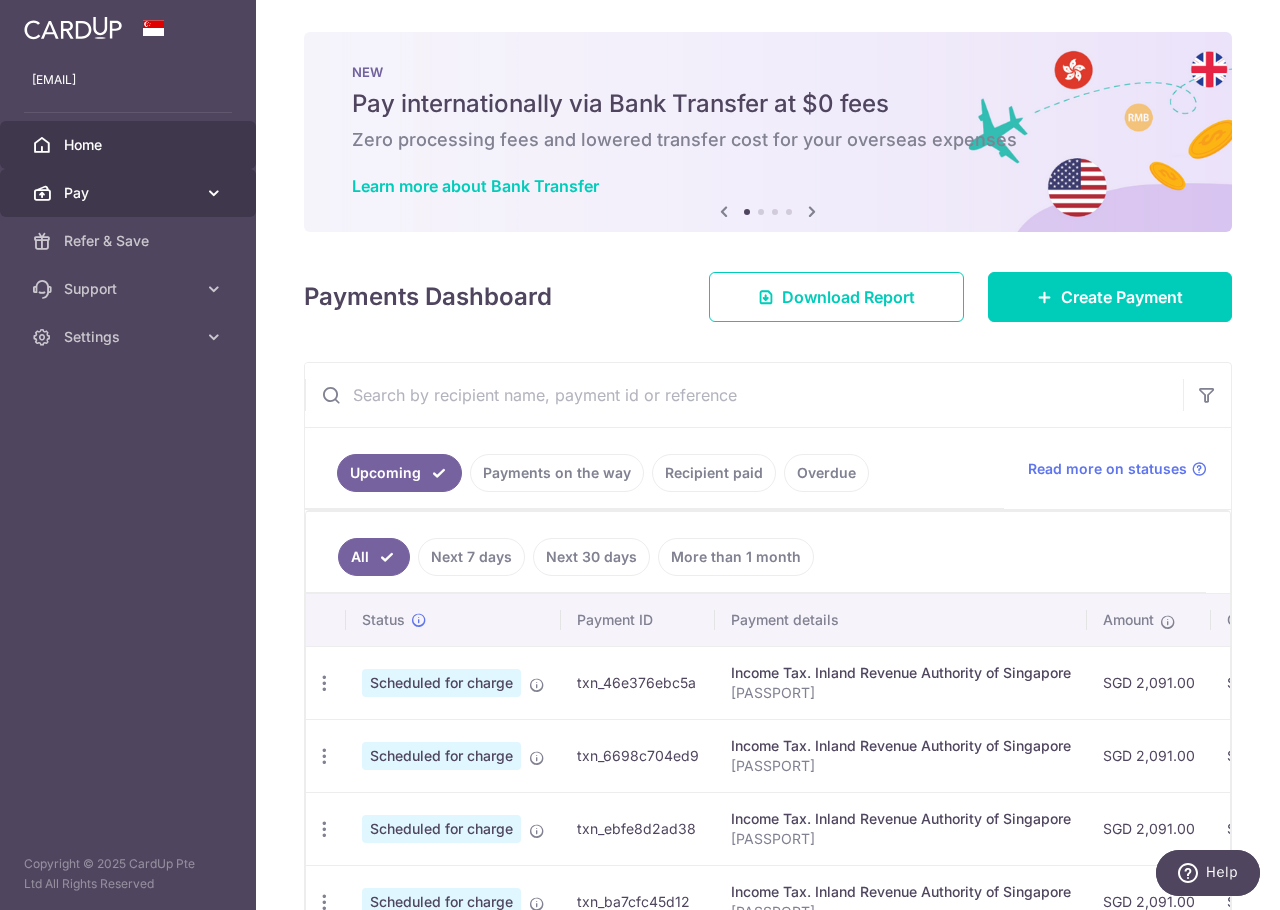 click on "Pay" at bounding box center [130, 193] 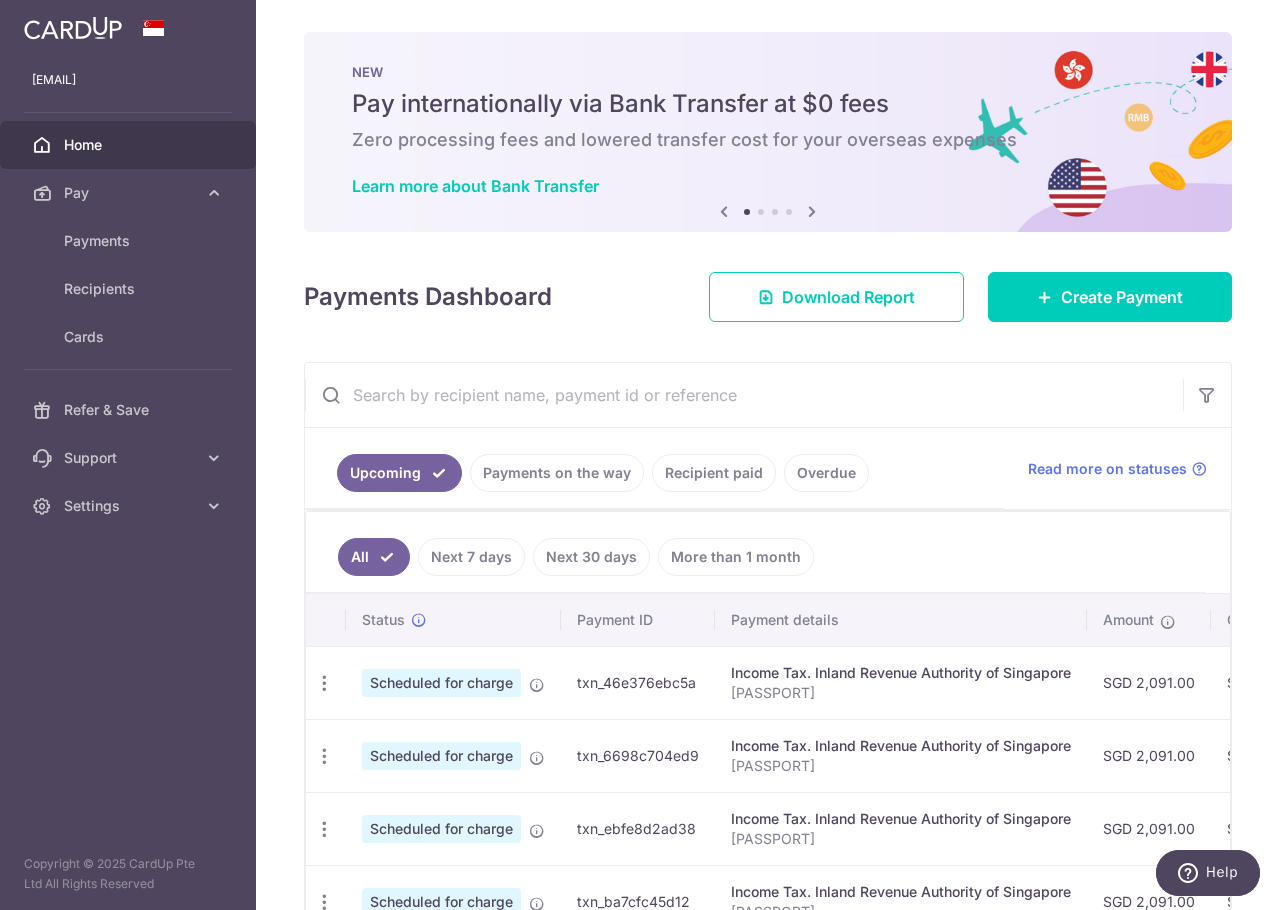 click on "Home" at bounding box center [128, 145] 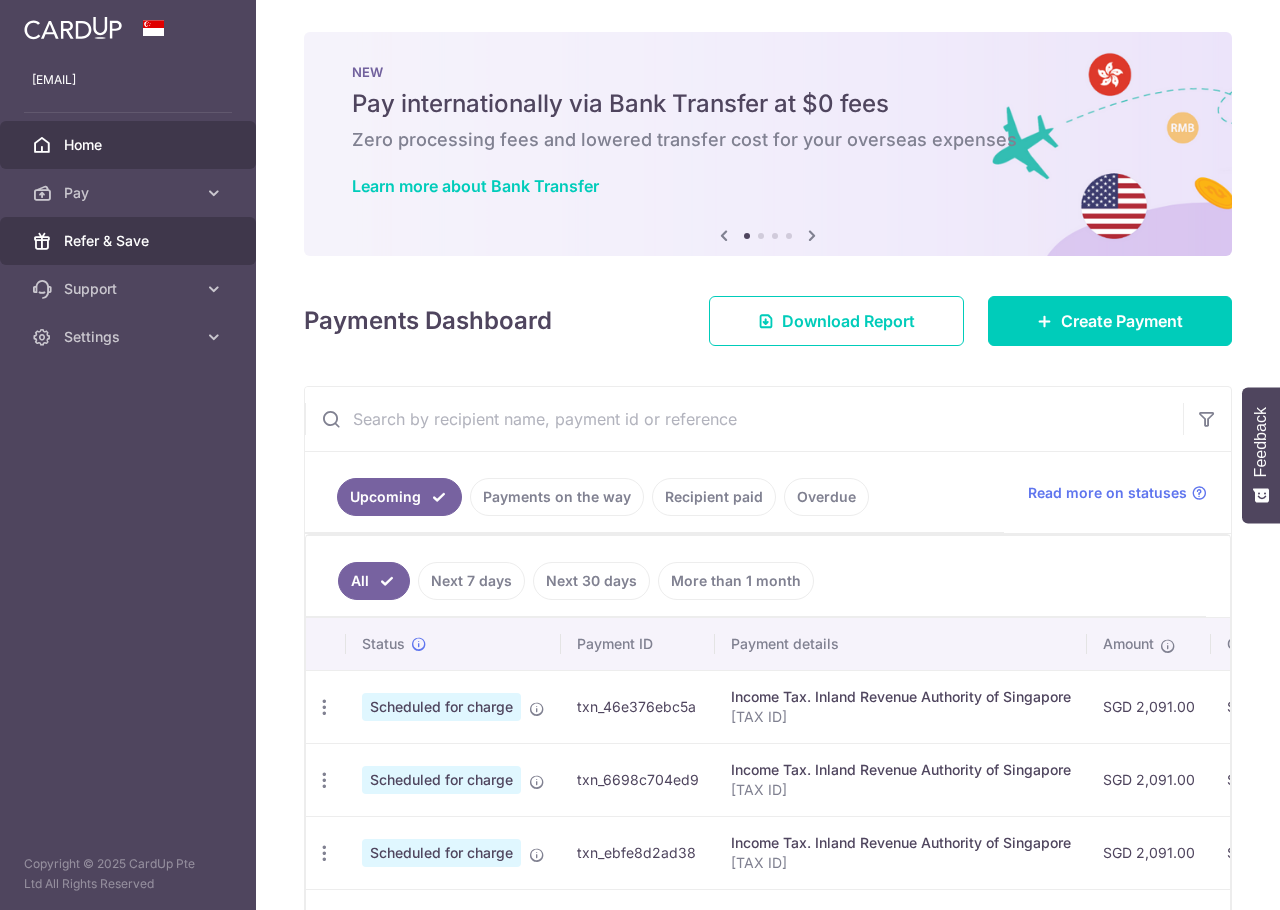 scroll, scrollTop: 0, scrollLeft: 0, axis: both 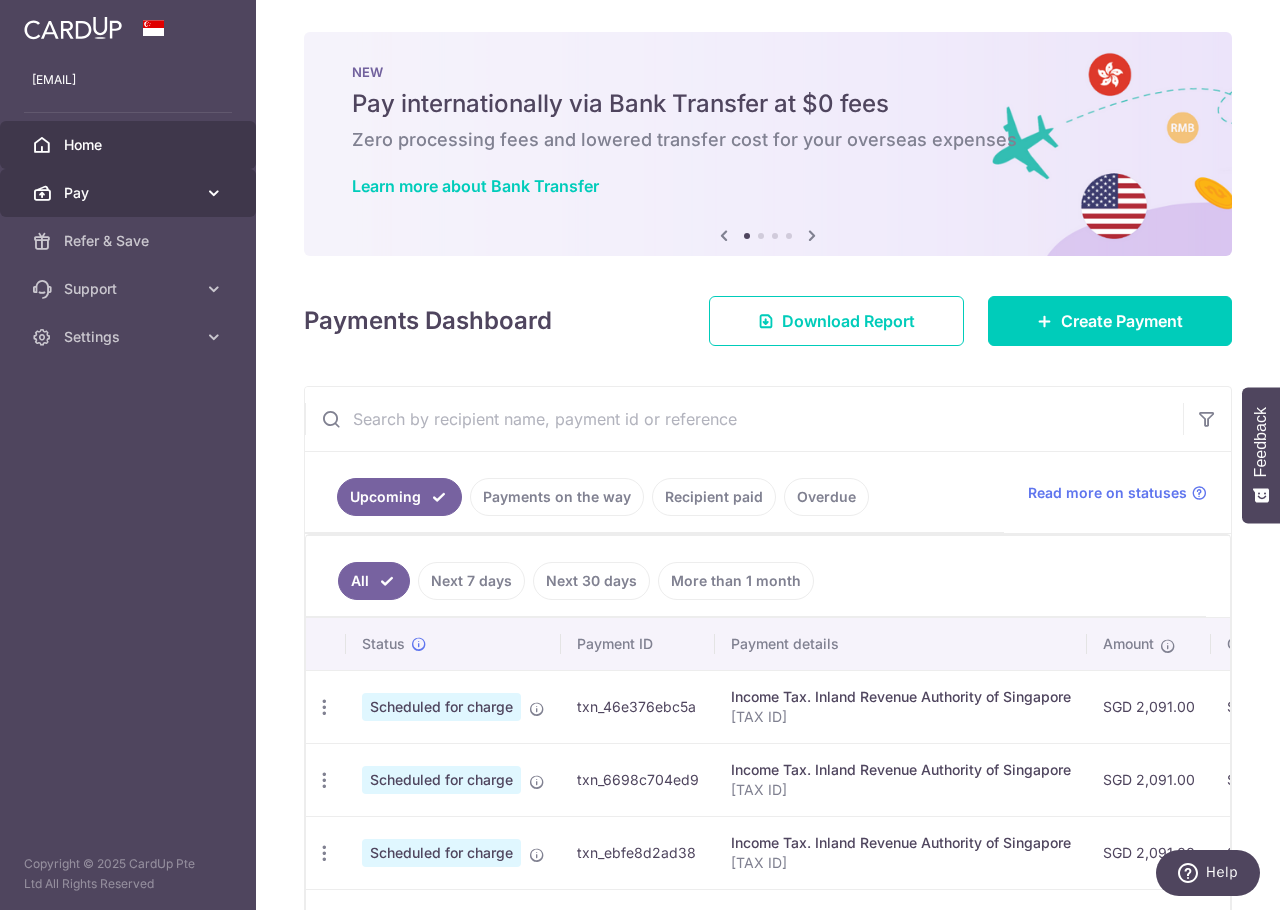 click on "Pay" at bounding box center [130, 193] 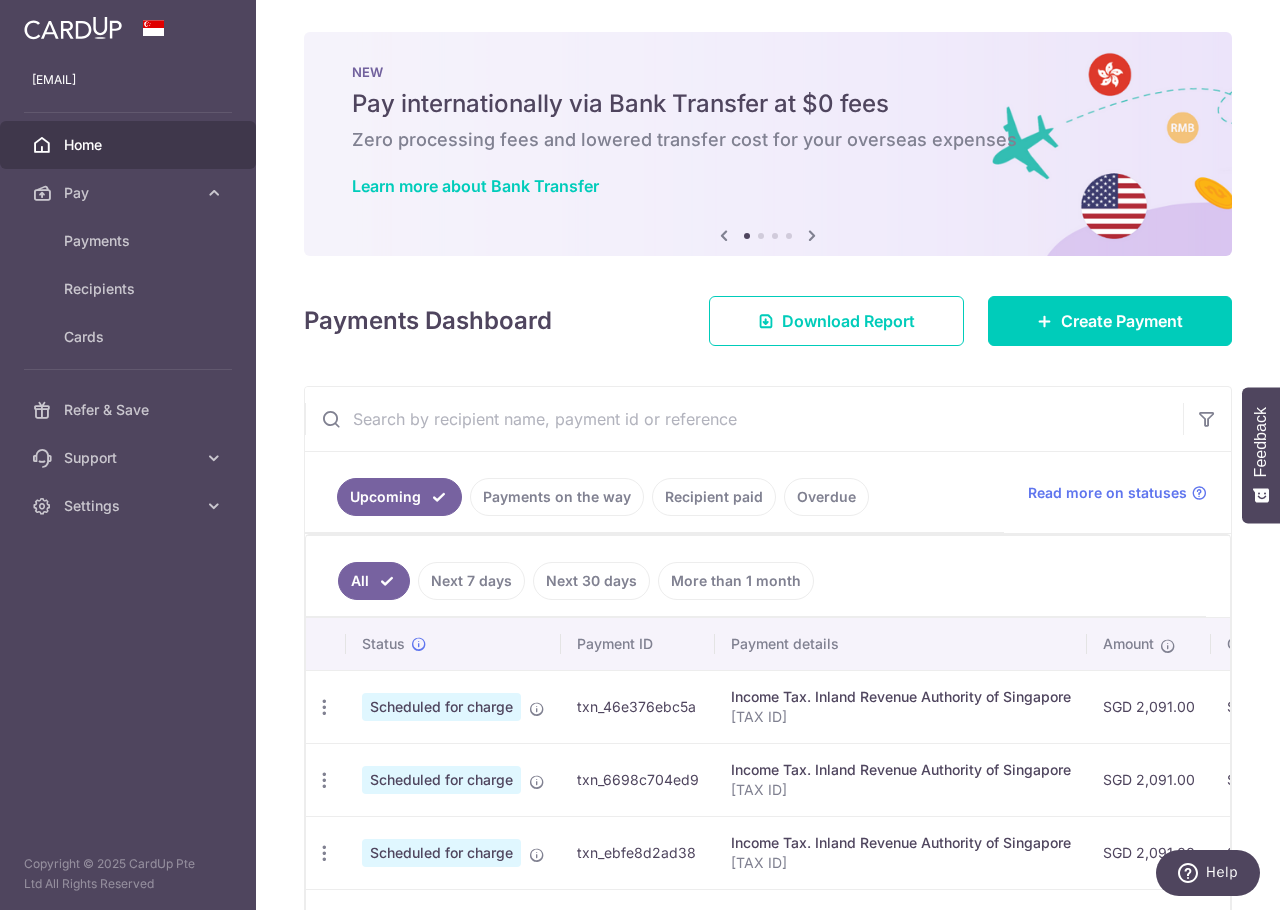 scroll, scrollTop: 59, scrollLeft: 0, axis: vertical 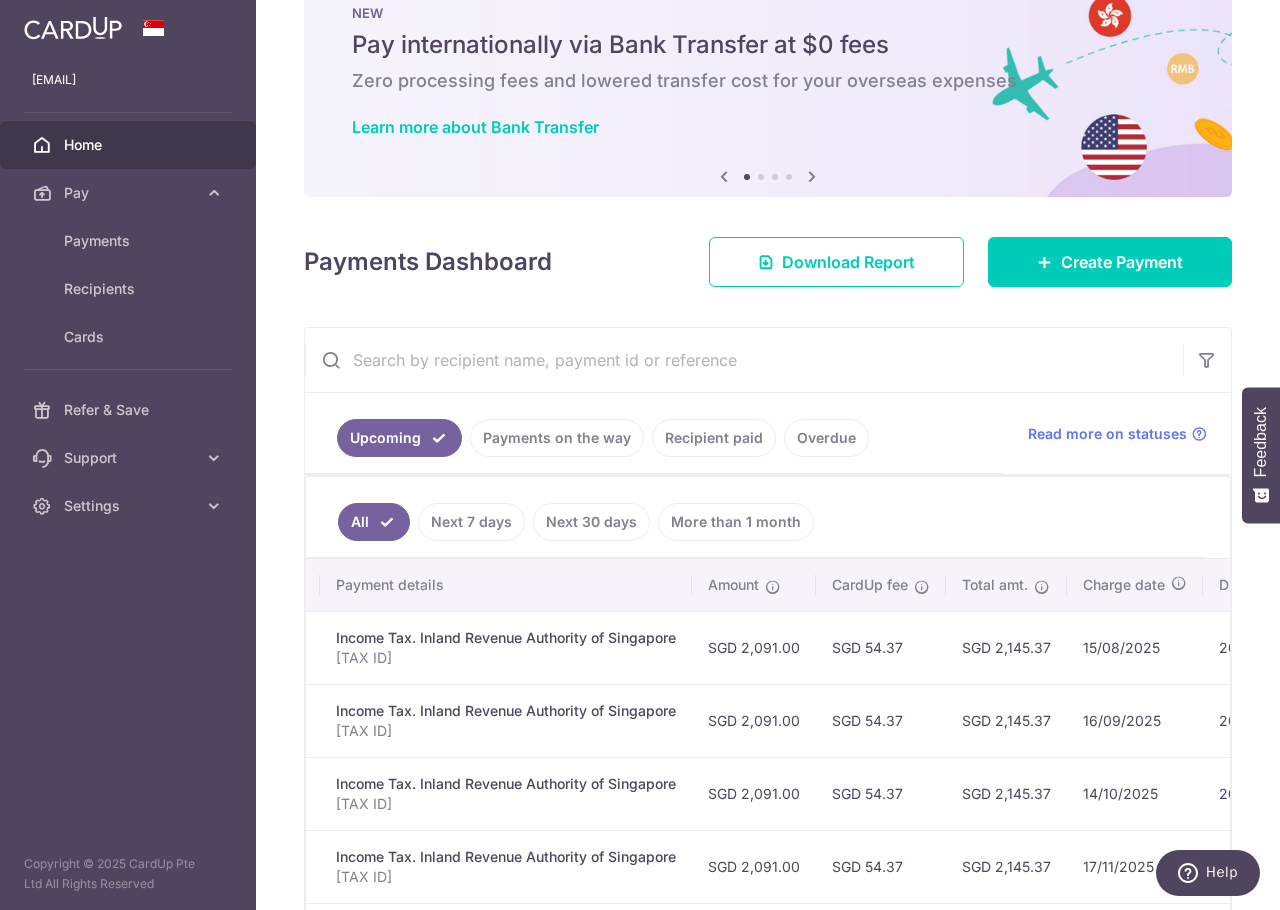 copy on "SGD 2,091.00
SGD 54.37
SGD 2,145.37" 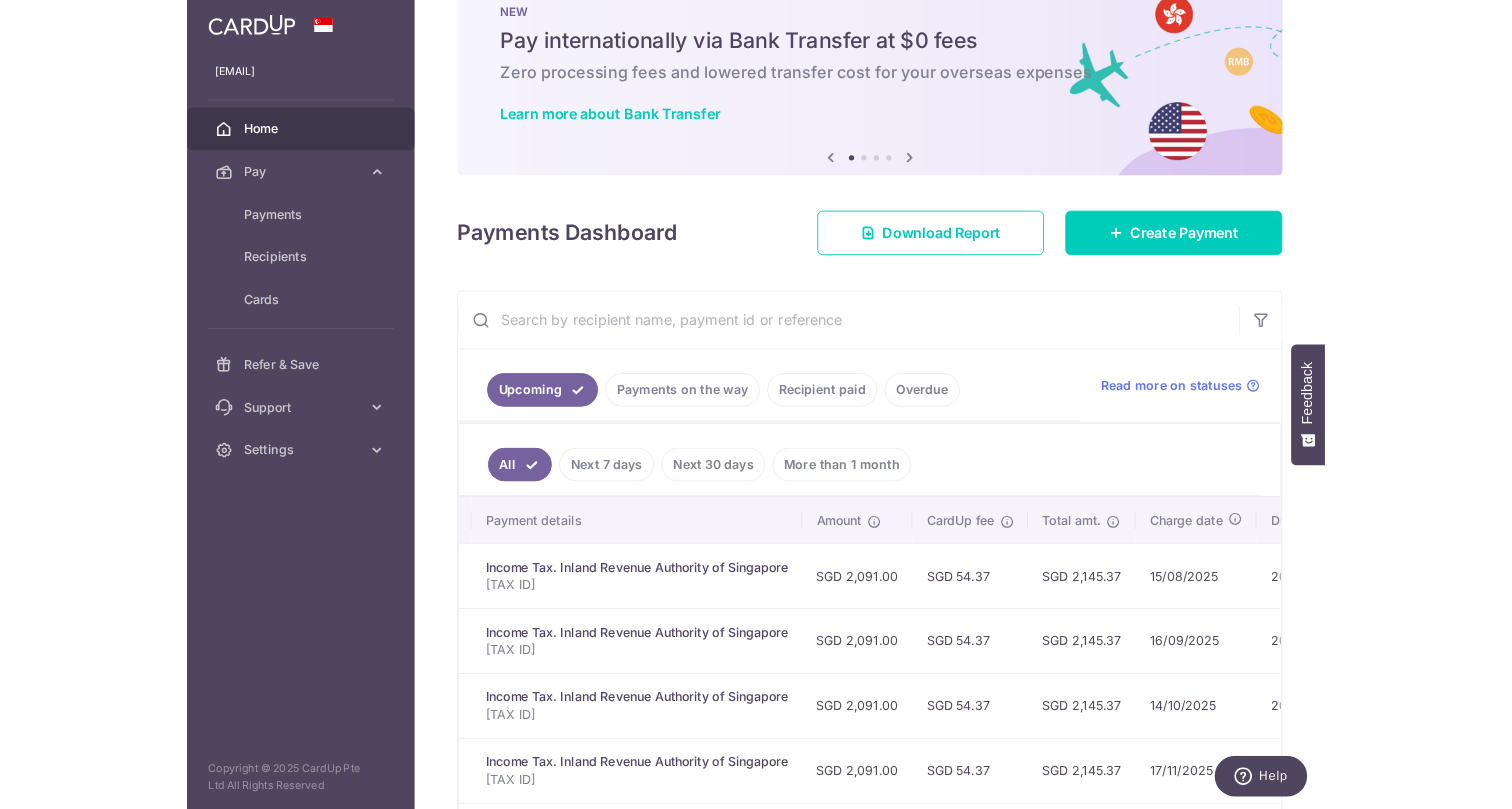 scroll, scrollTop: 0, scrollLeft: 0, axis: both 